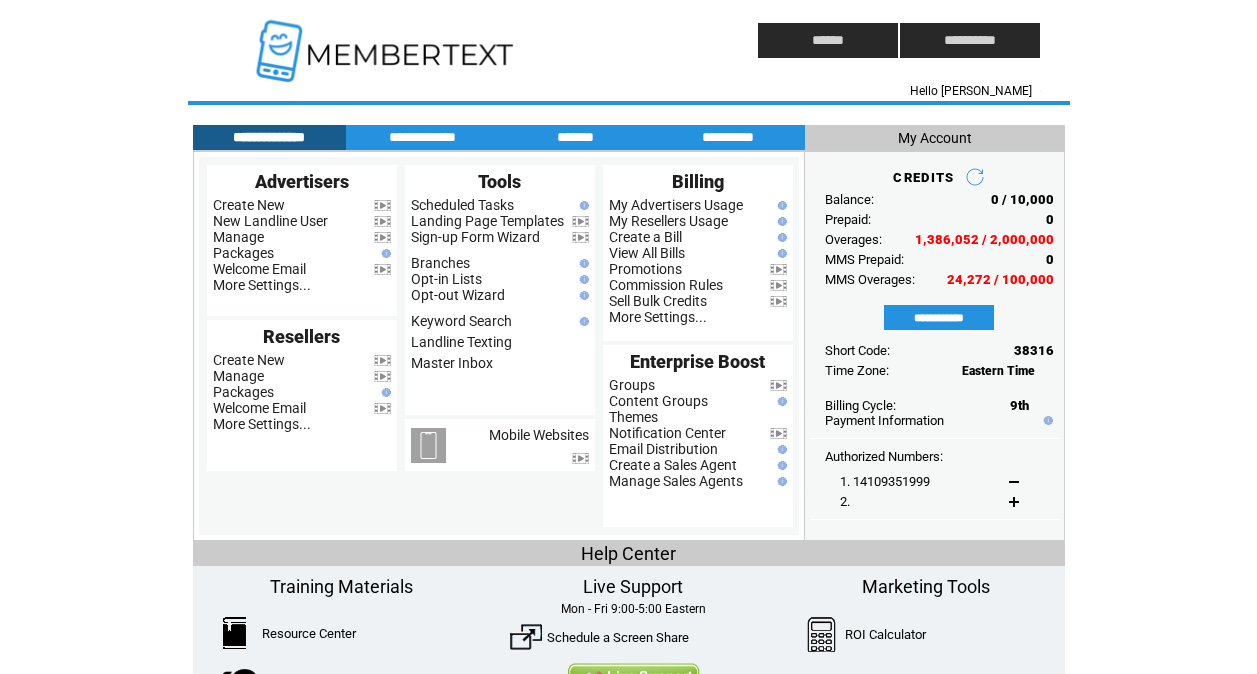 scroll, scrollTop: 0, scrollLeft: 0, axis: both 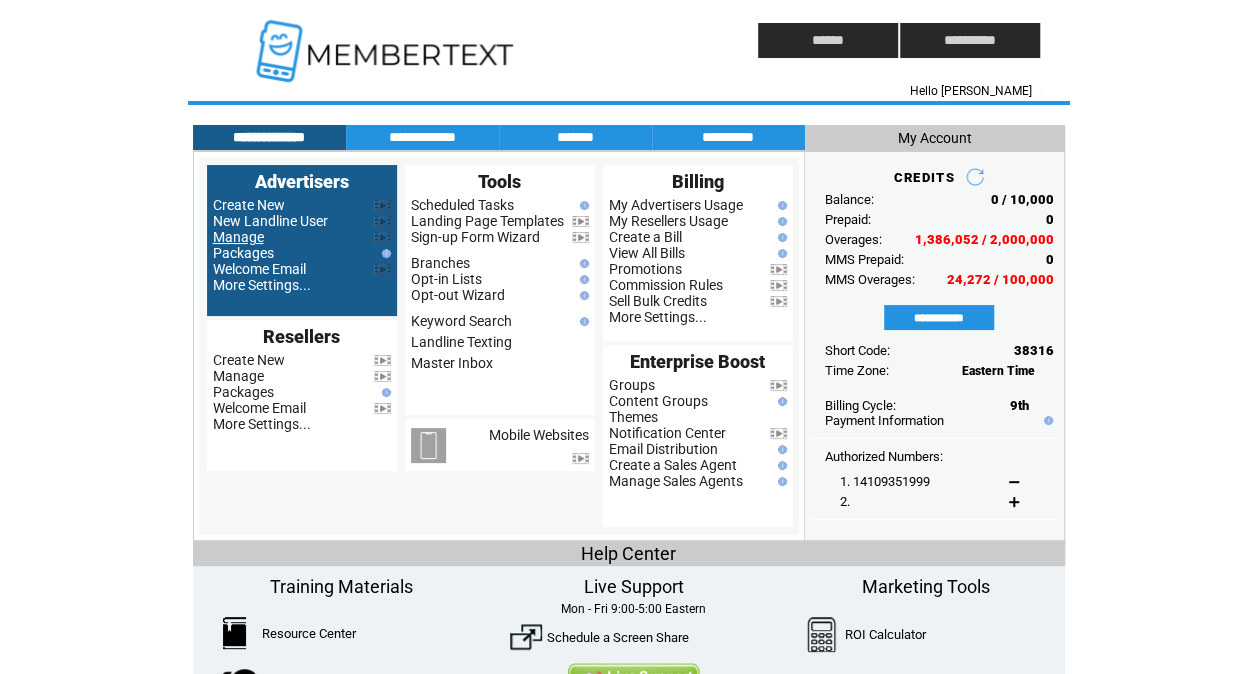 click on "Manage" at bounding box center [238, 237] 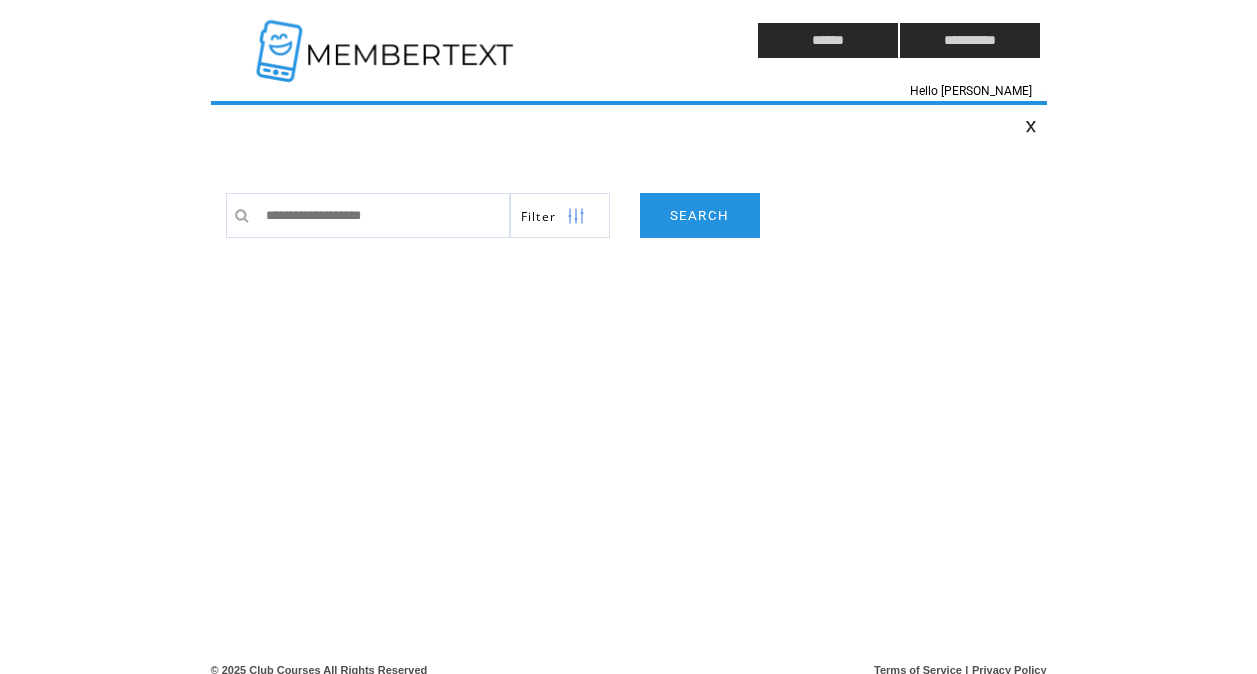 scroll, scrollTop: 0, scrollLeft: 0, axis: both 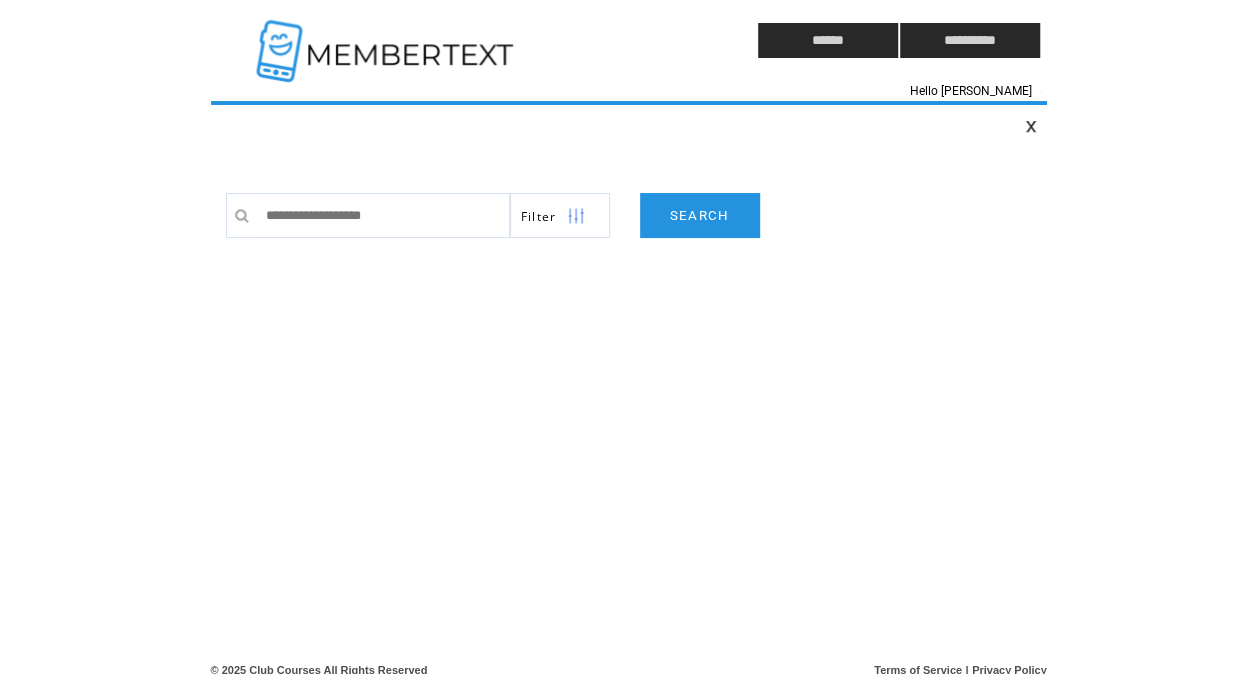 click at bounding box center (383, 215) 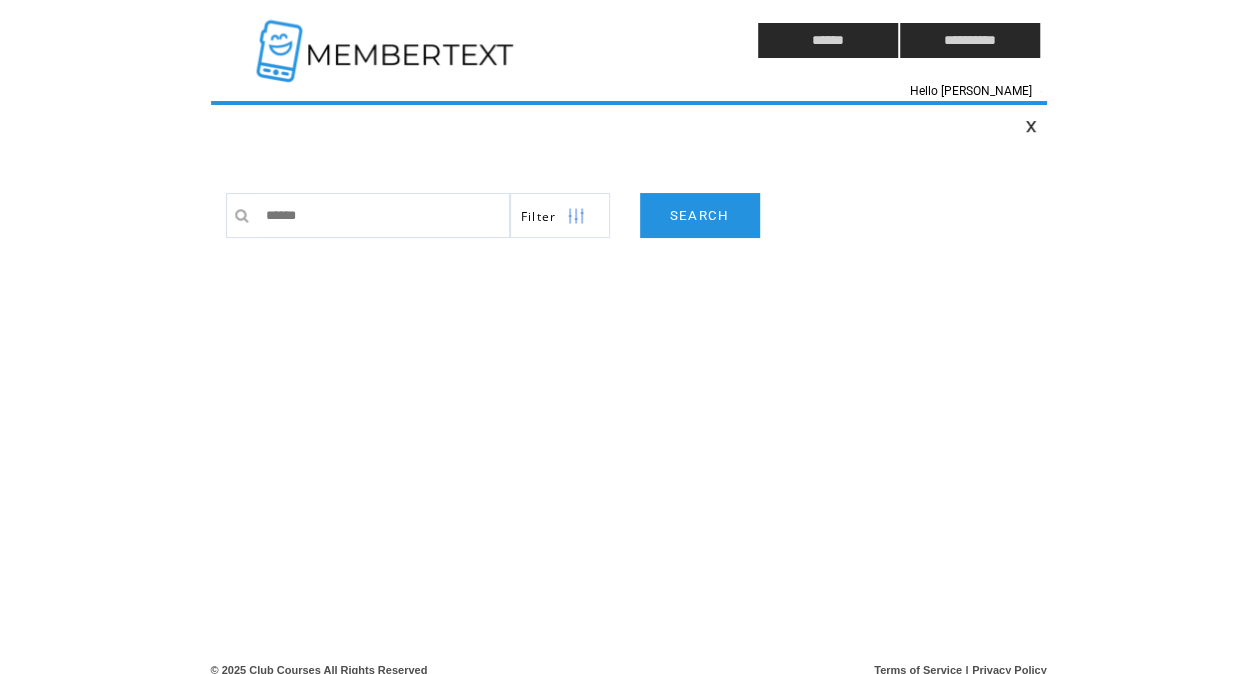 type on "*******" 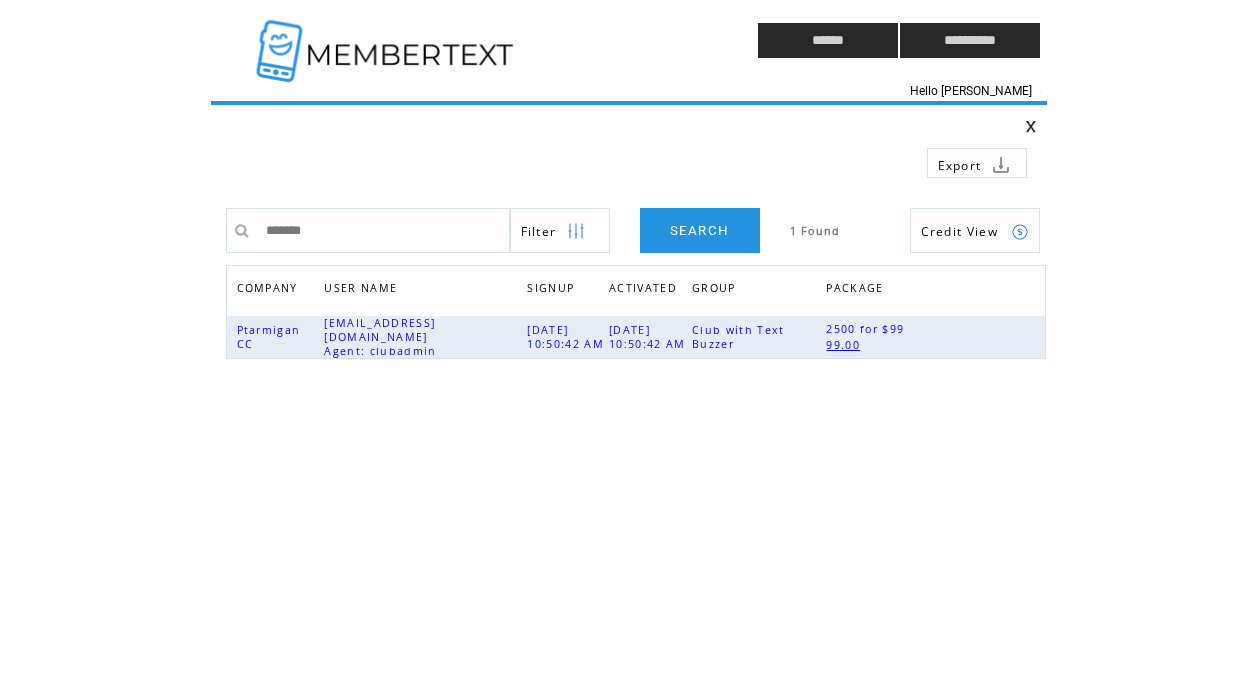 scroll, scrollTop: 0, scrollLeft: 0, axis: both 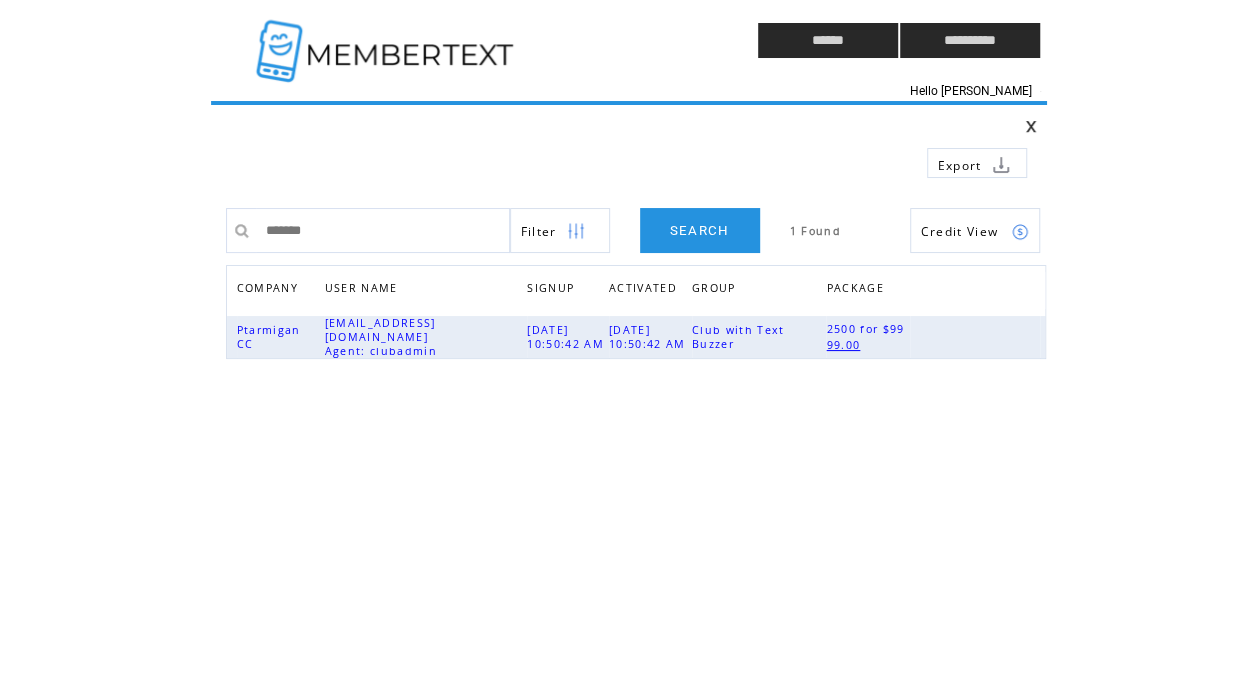 click on "*******" at bounding box center (383, 230) 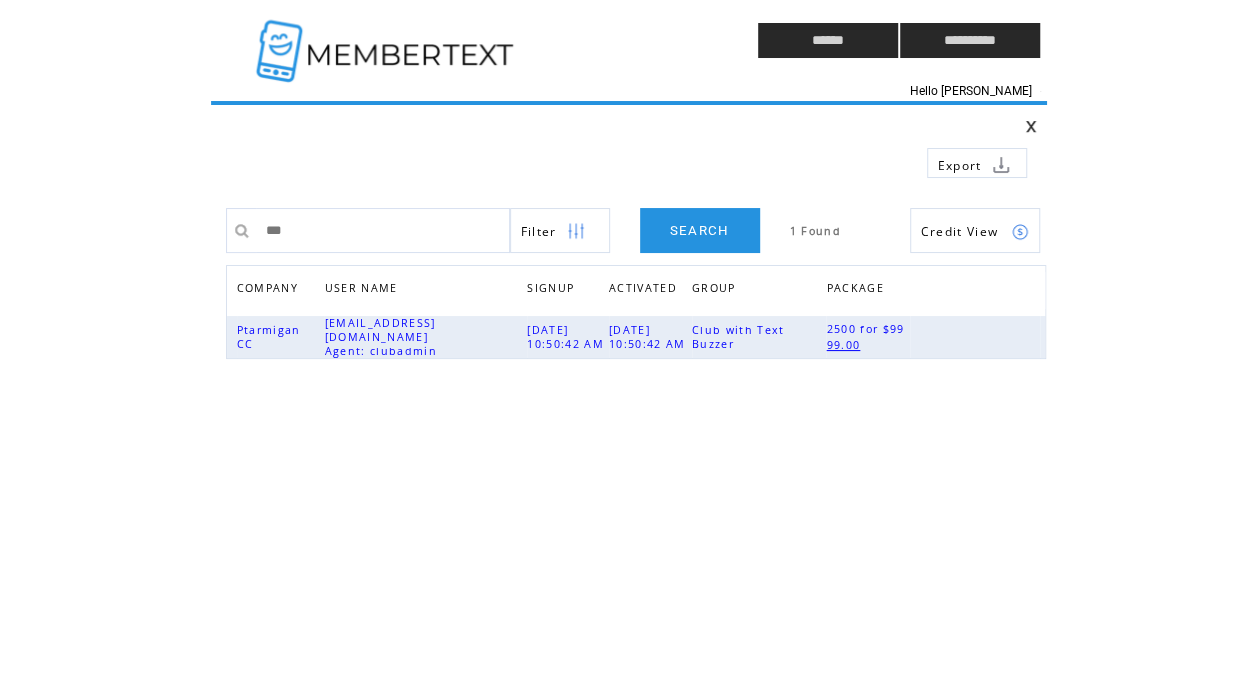 type on "****" 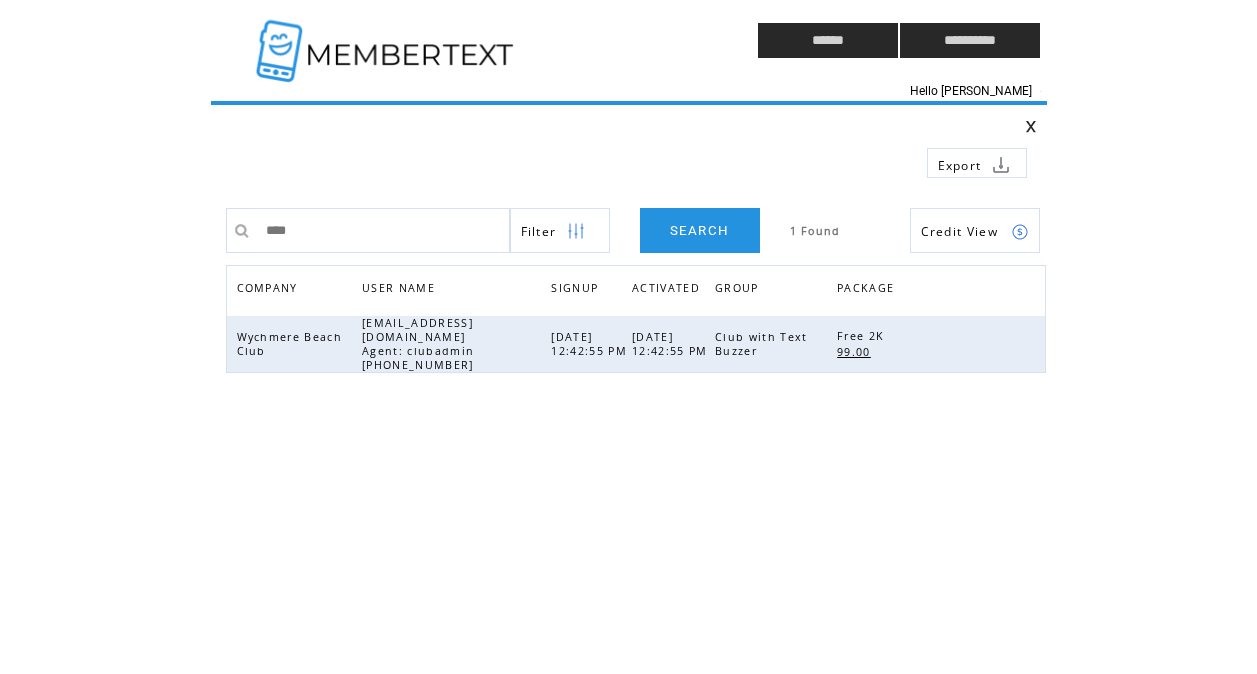 scroll, scrollTop: 0, scrollLeft: 0, axis: both 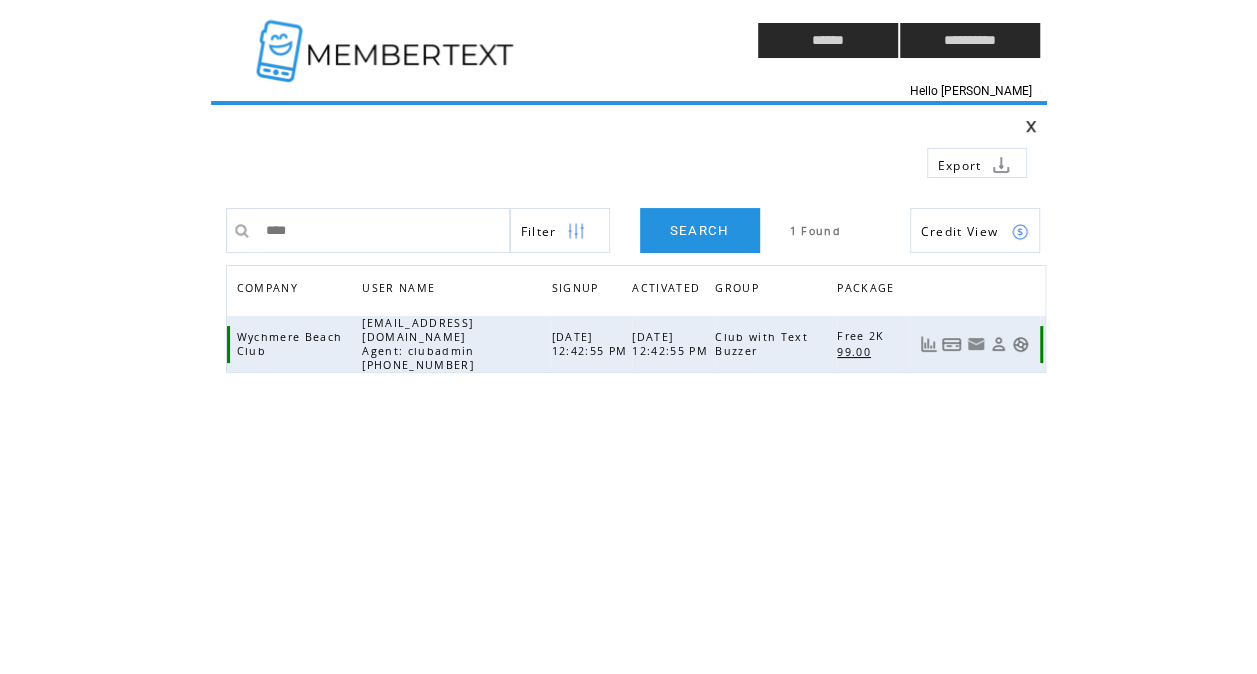 click at bounding box center [1020, 344] 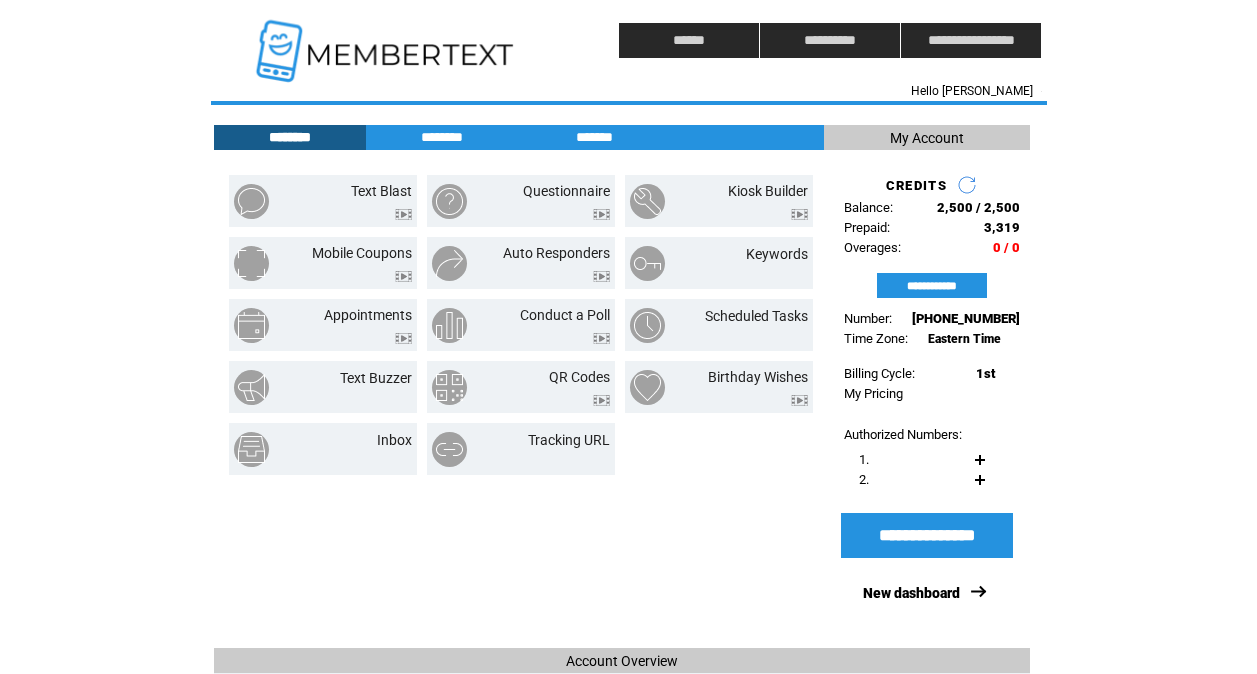 scroll, scrollTop: 0, scrollLeft: 0, axis: both 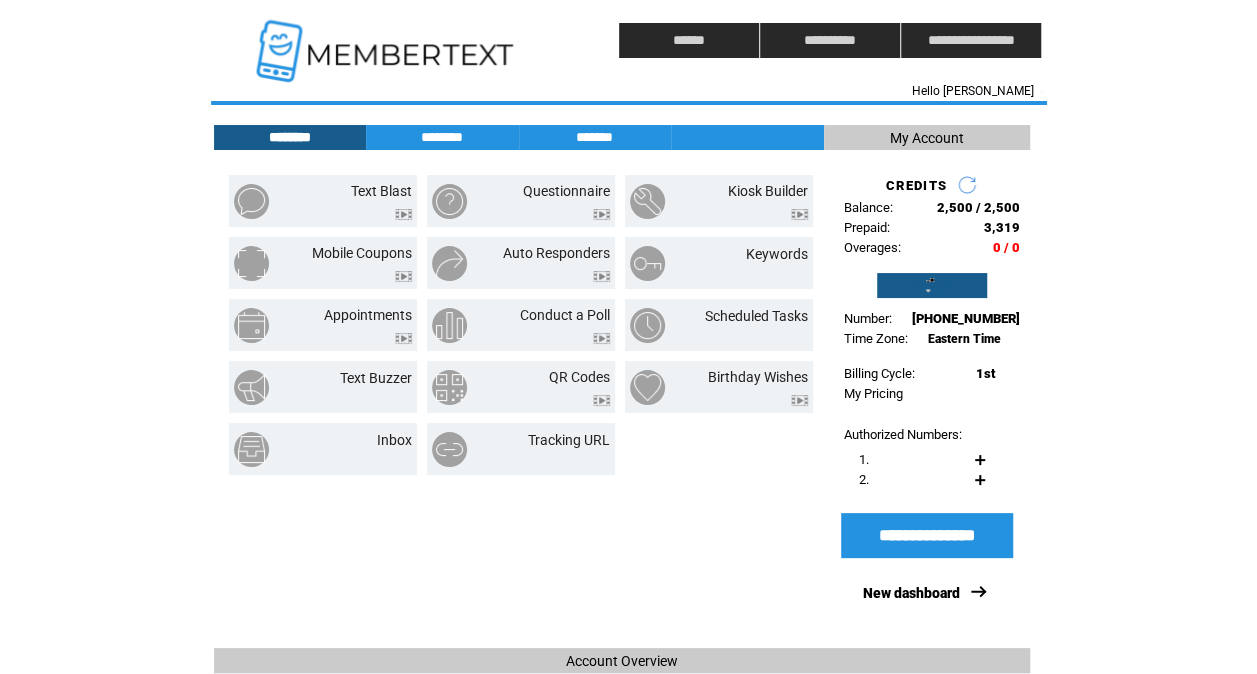 click on "**********" at bounding box center (932, 285) 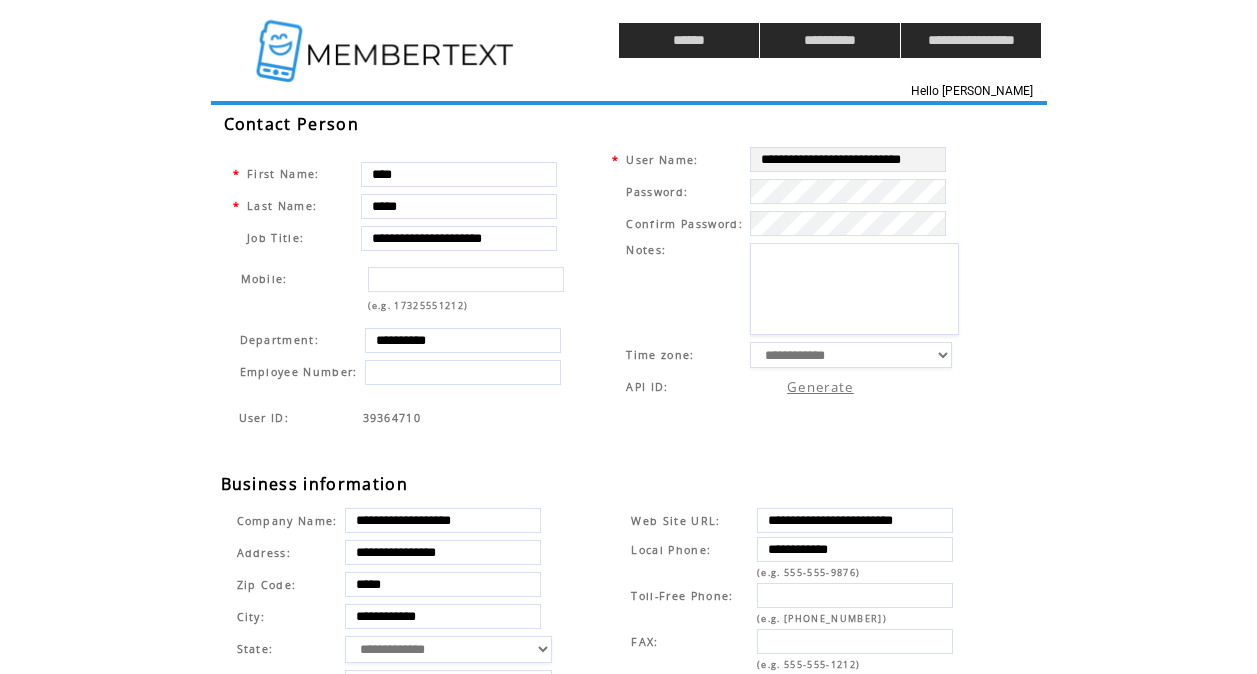 scroll, scrollTop: 0, scrollLeft: 0, axis: both 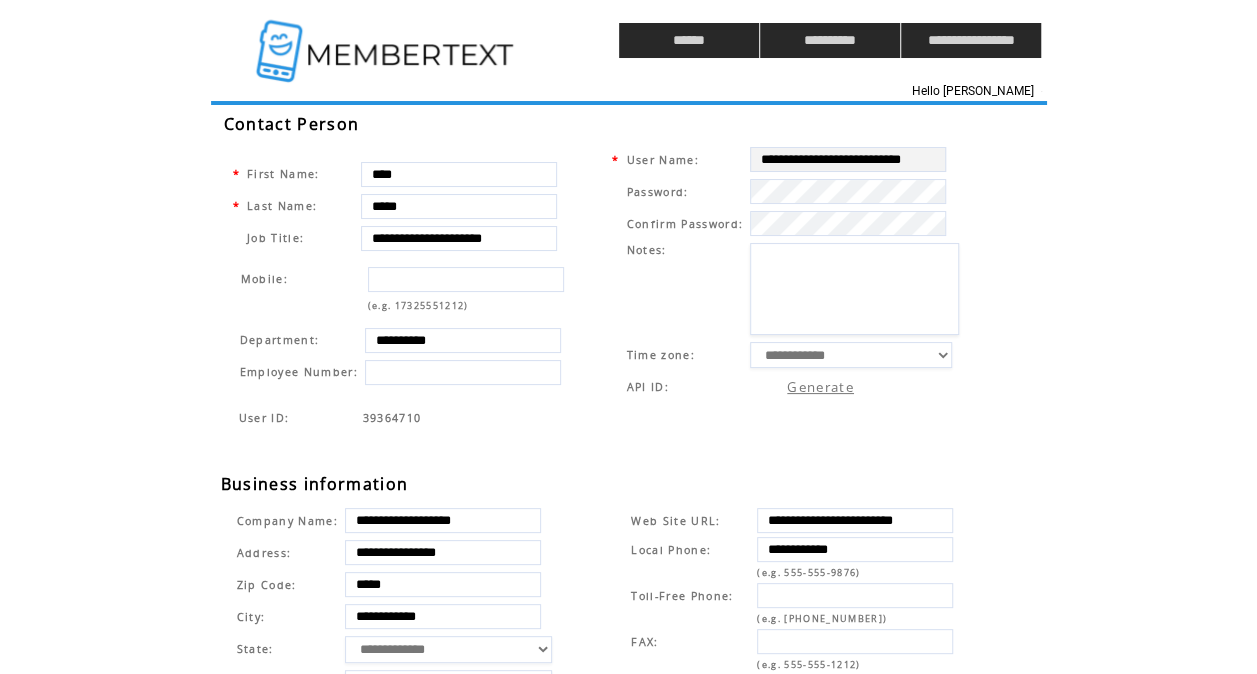 click on "**********" 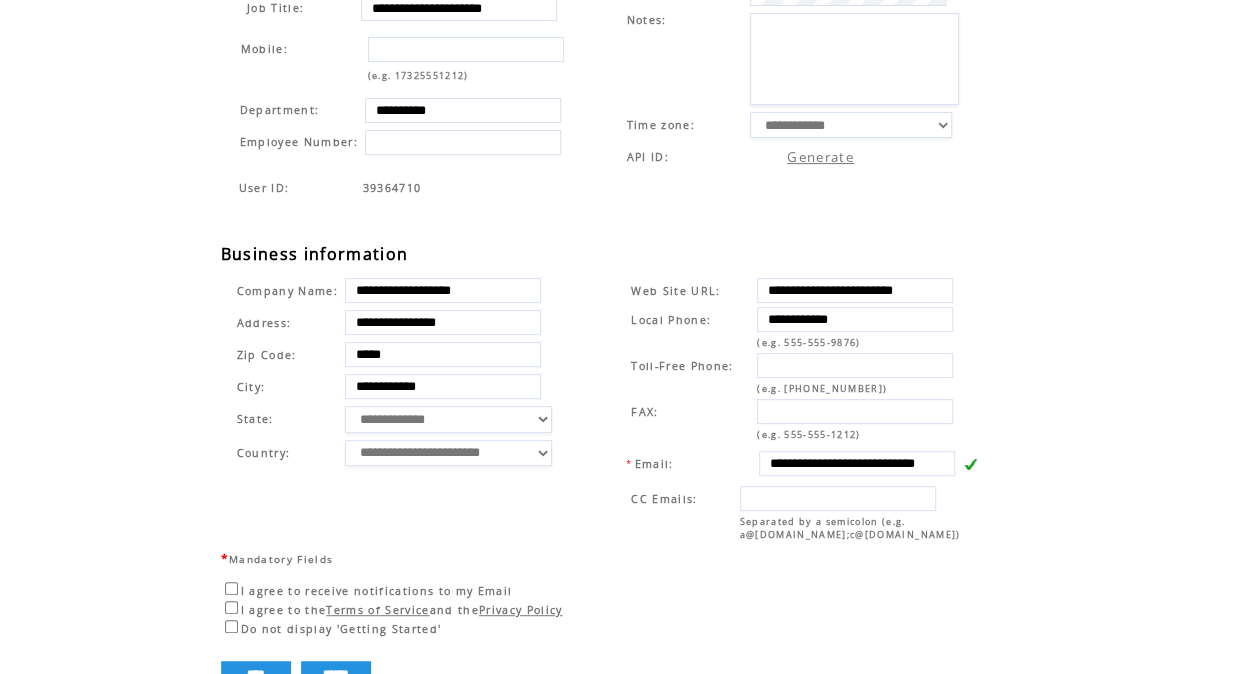 scroll, scrollTop: 289, scrollLeft: 0, axis: vertical 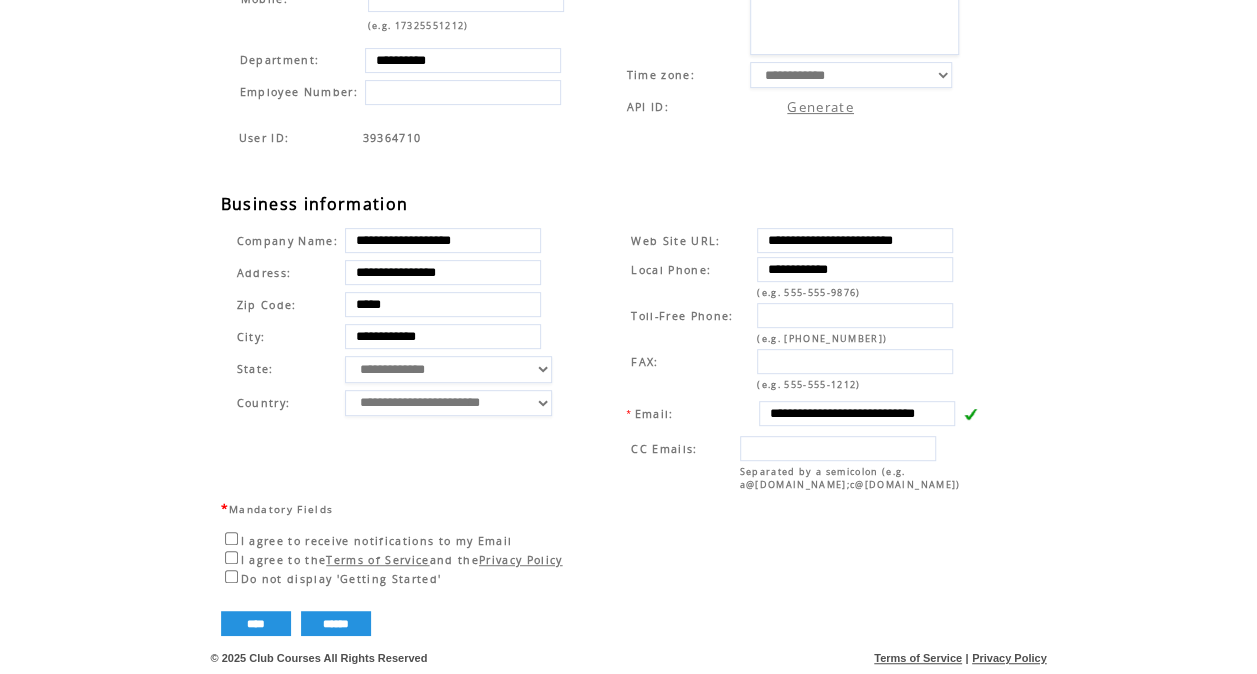 drag, startPoint x: 771, startPoint y: 418, endPoint x: 1052, endPoint y: 447, distance: 282.4925 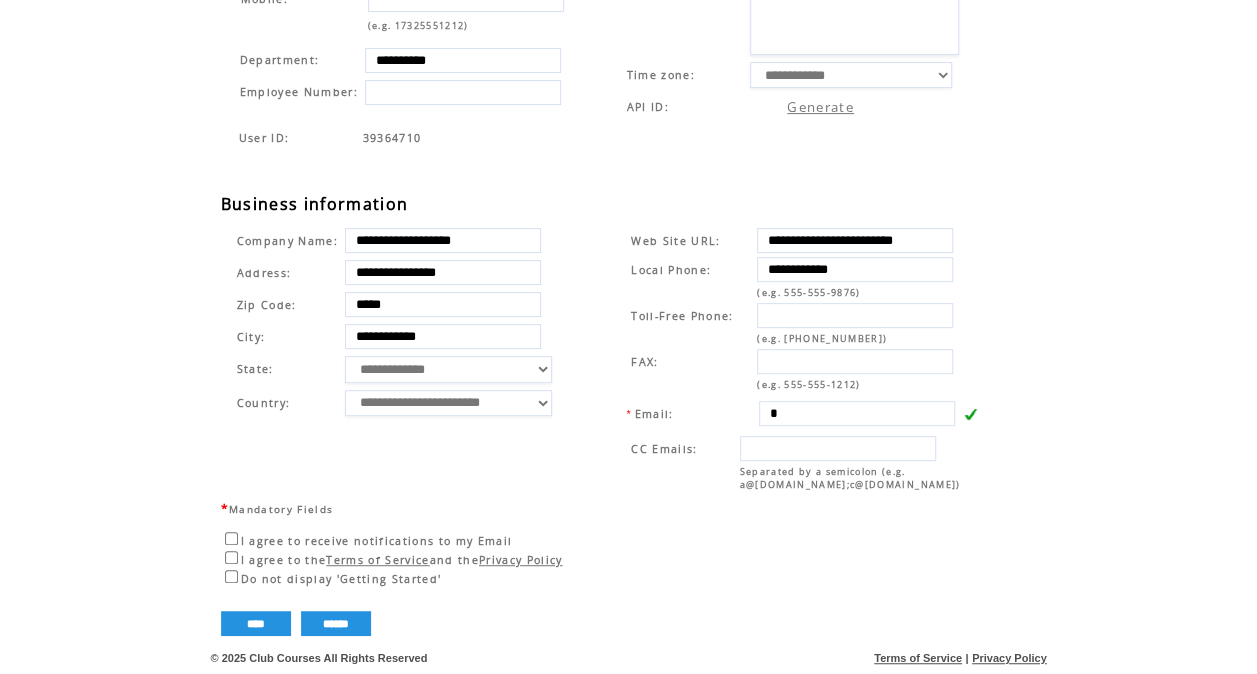scroll, scrollTop: 0, scrollLeft: 0, axis: both 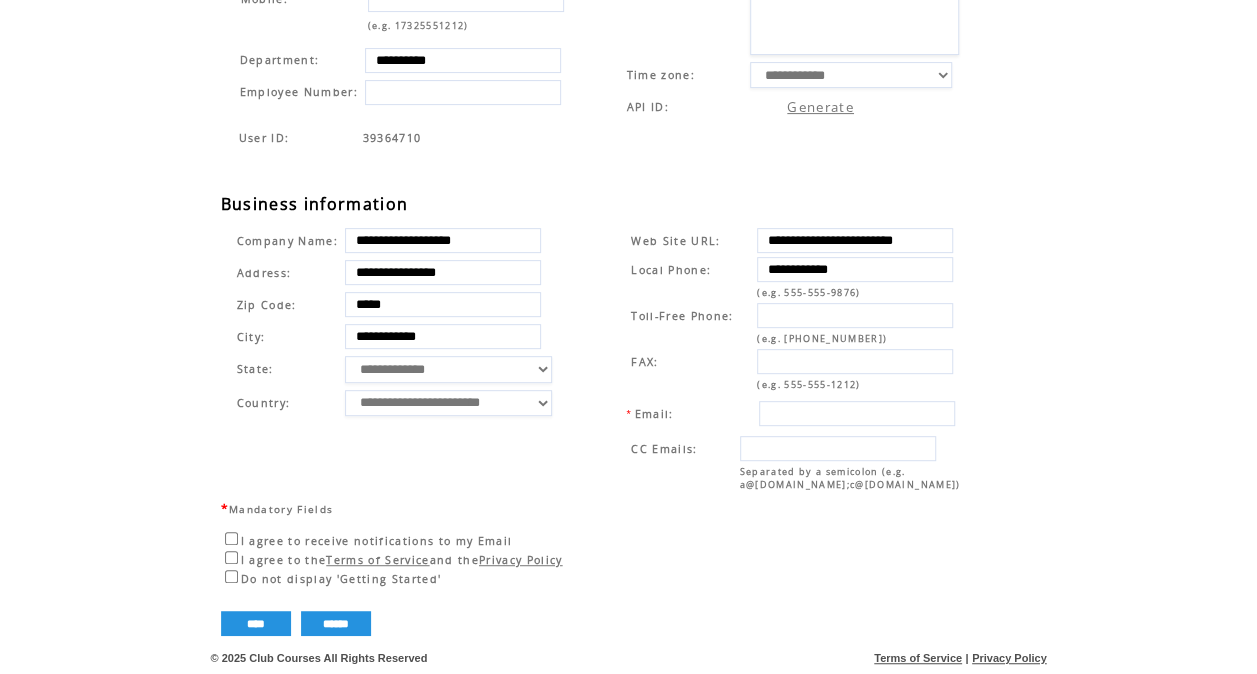 click on "**********" 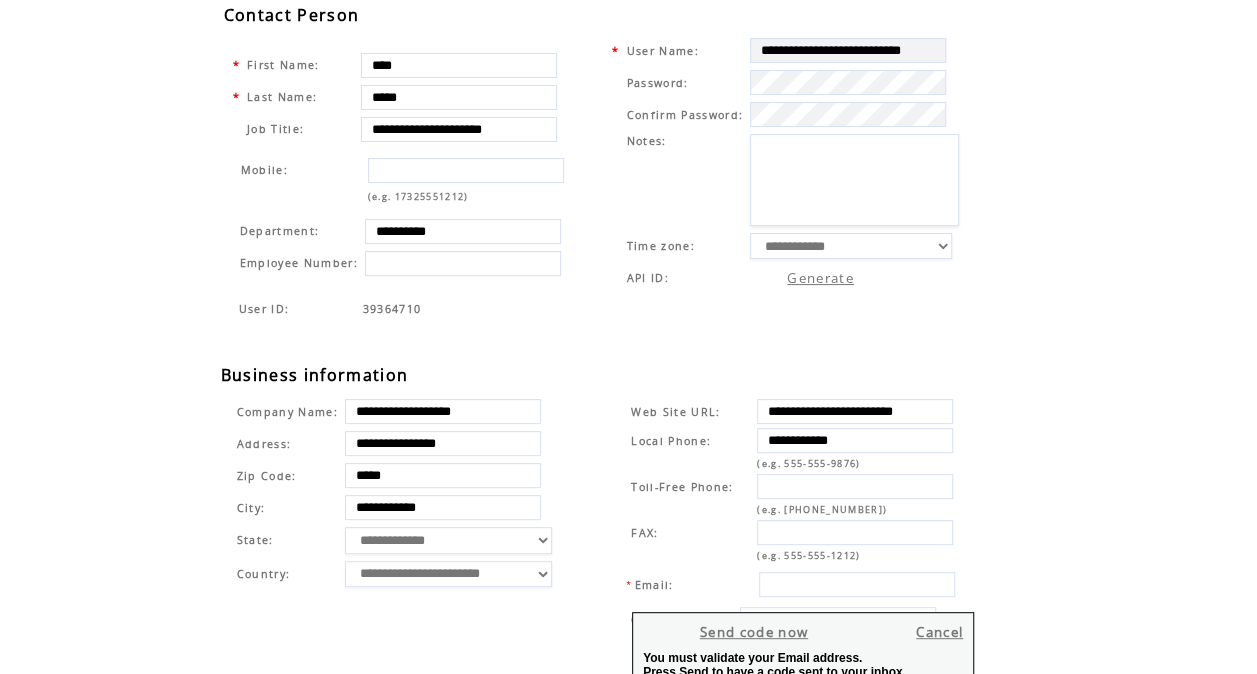 scroll, scrollTop: 108, scrollLeft: 0, axis: vertical 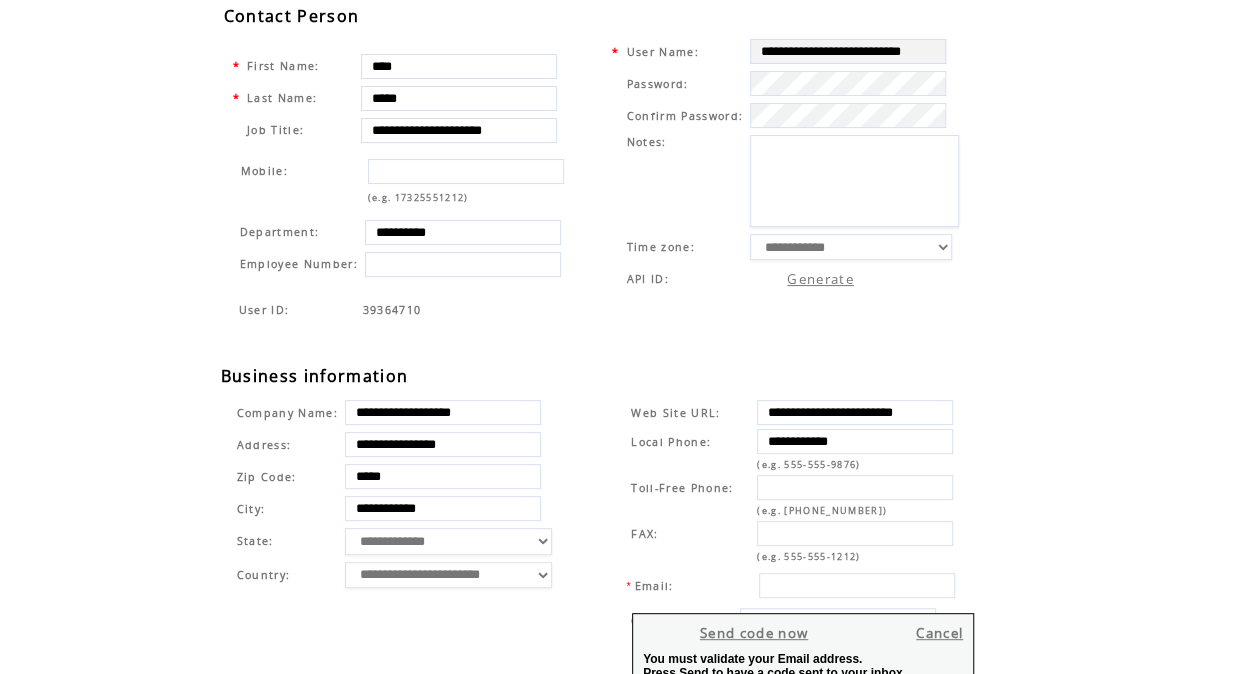 click at bounding box center (857, 585) 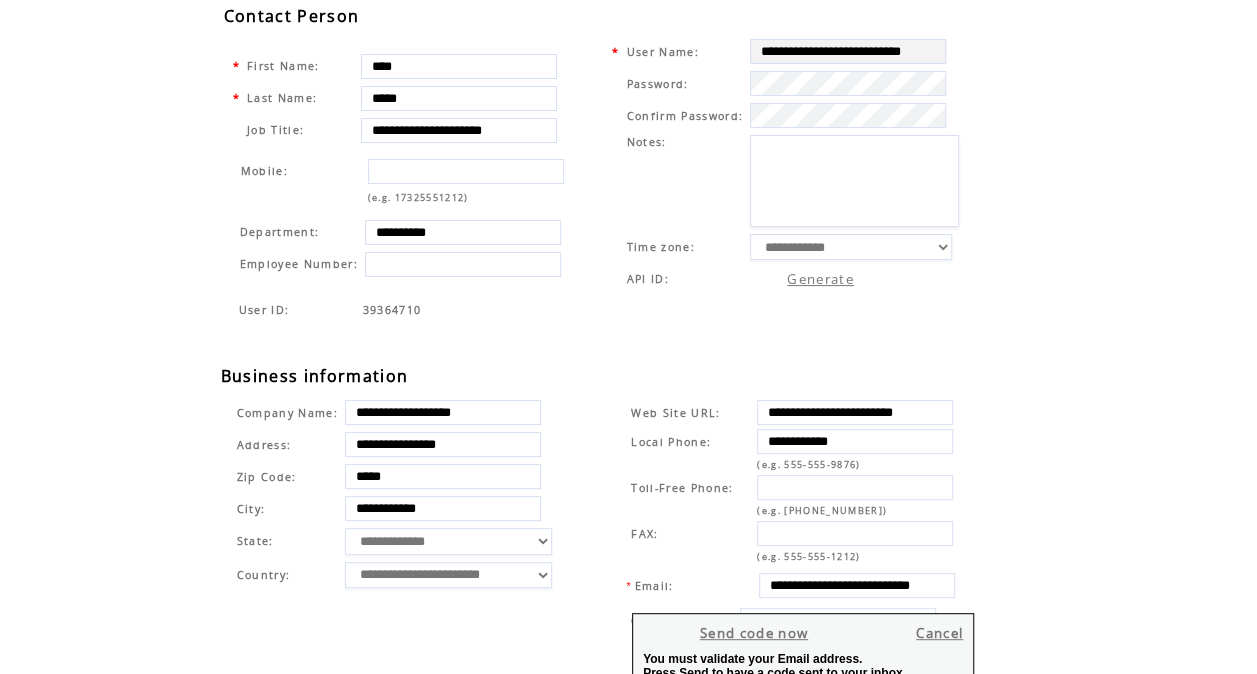 scroll, scrollTop: 0, scrollLeft: 62, axis: horizontal 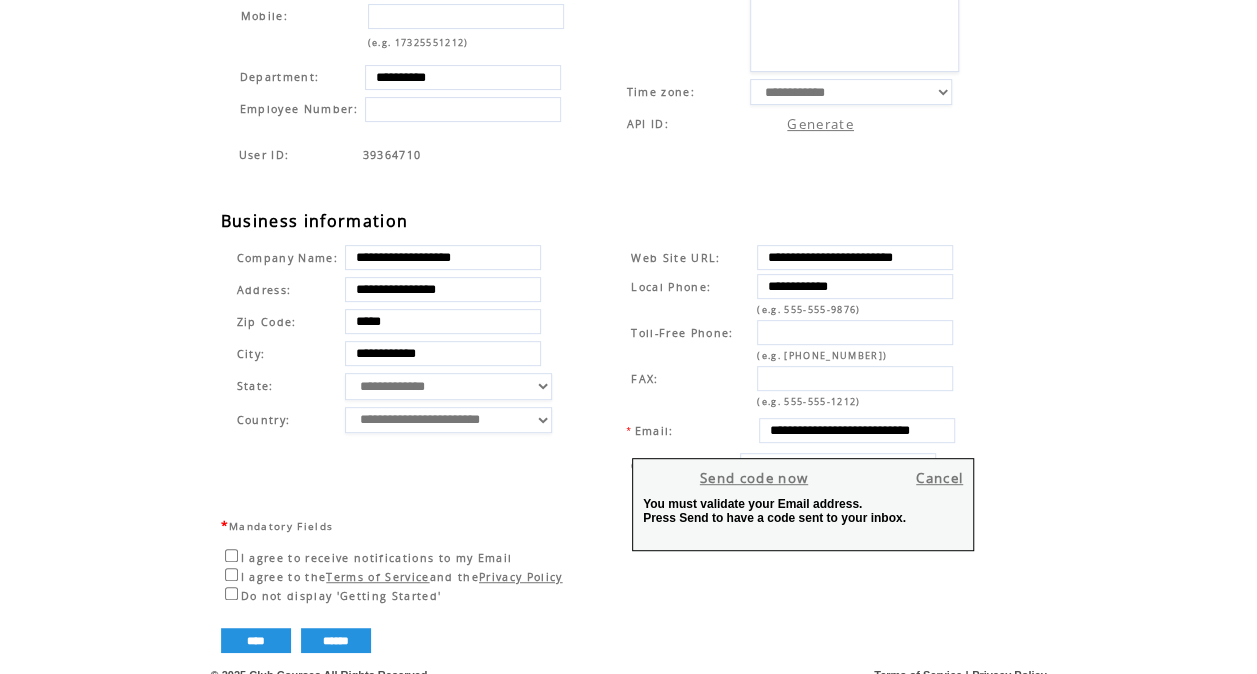 click on "**********" 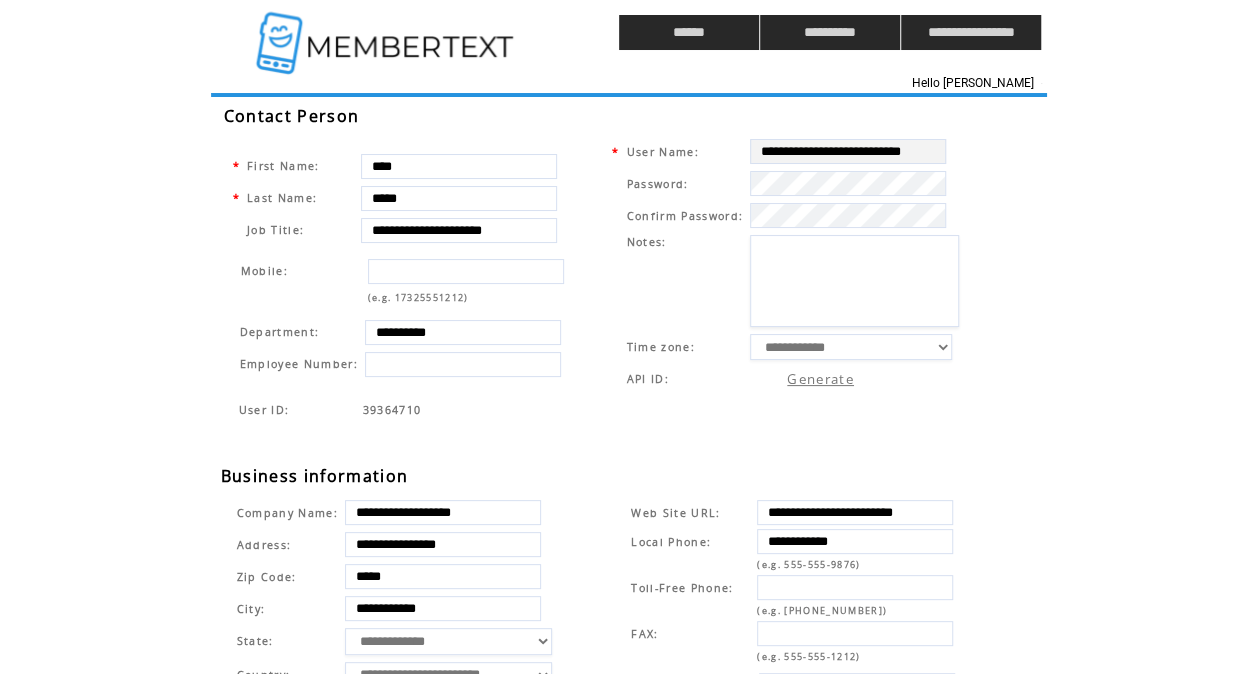 scroll, scrollTop: 0, scrollLeft: 0, axis: both 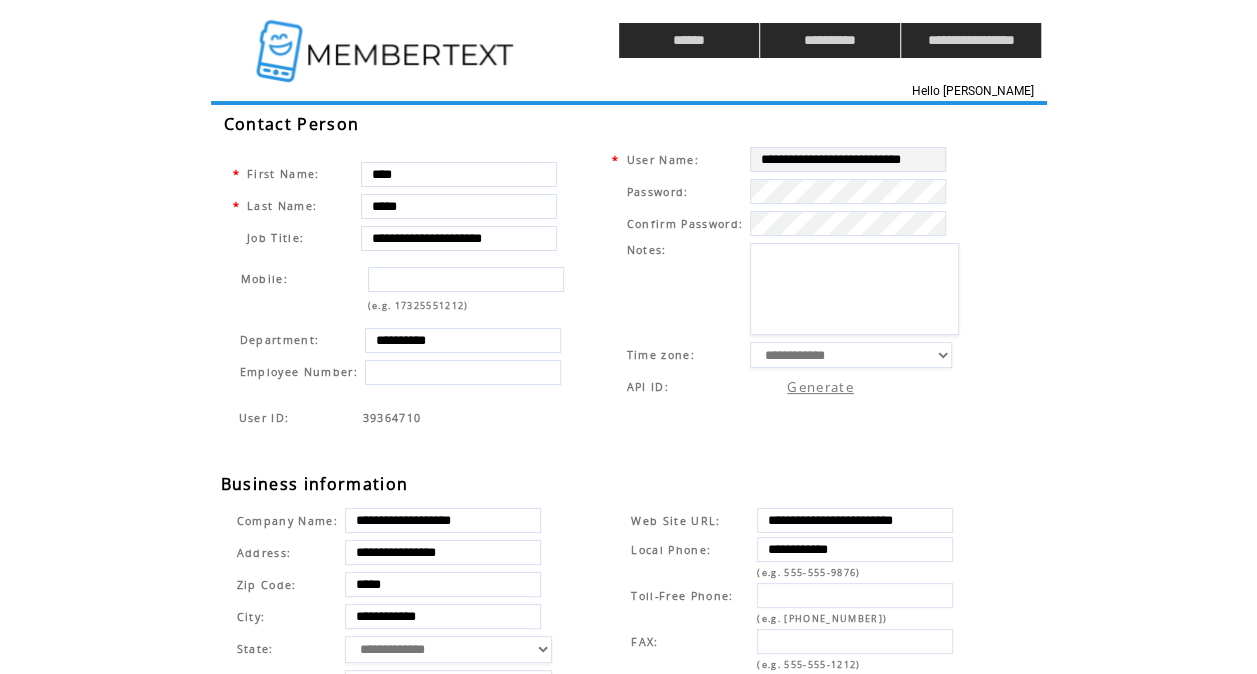 click on "**********" 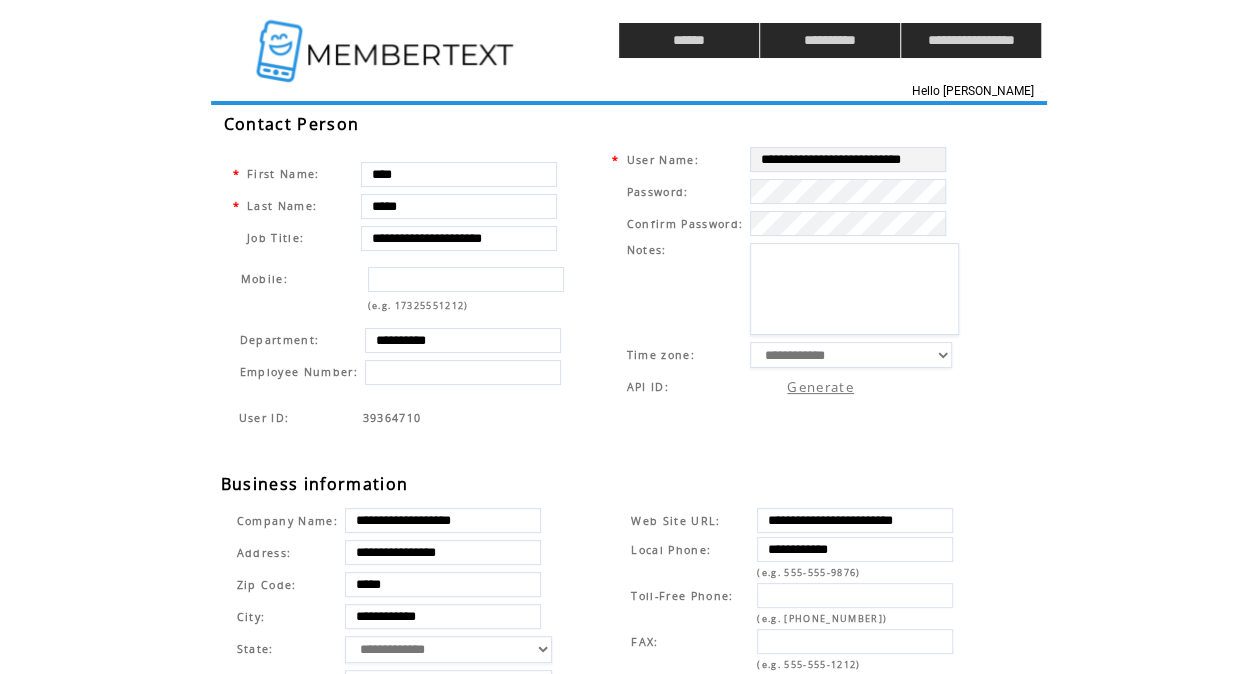 scroll, scrollTop: 294, scrollLeft: 0, axis: vertical 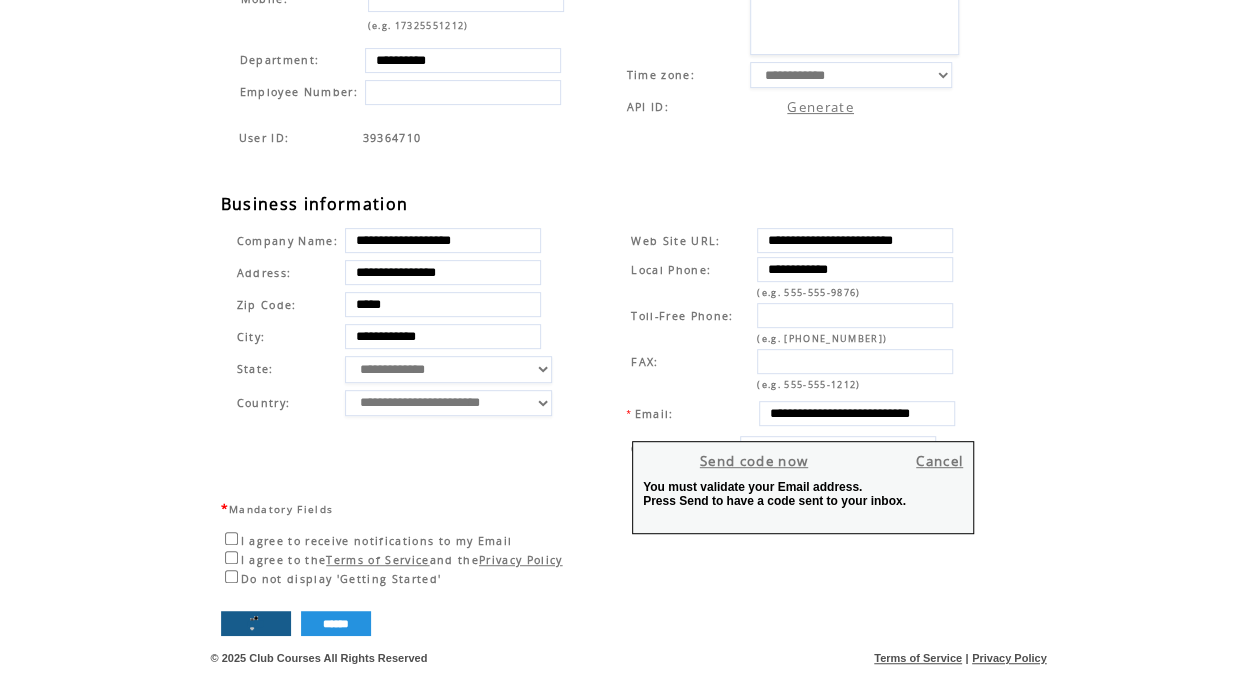 click on "****" at bounding box center [256, 623] 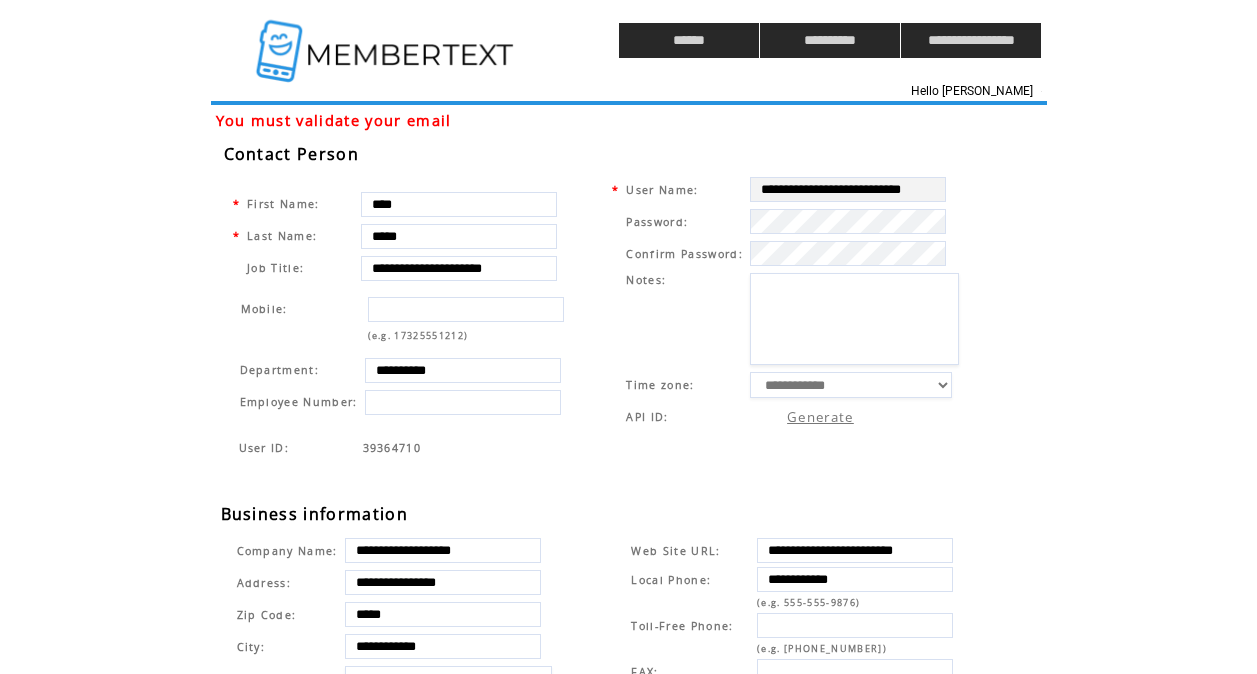 scroll, scrollTop: 0, scrollLeft: 0, axis: both 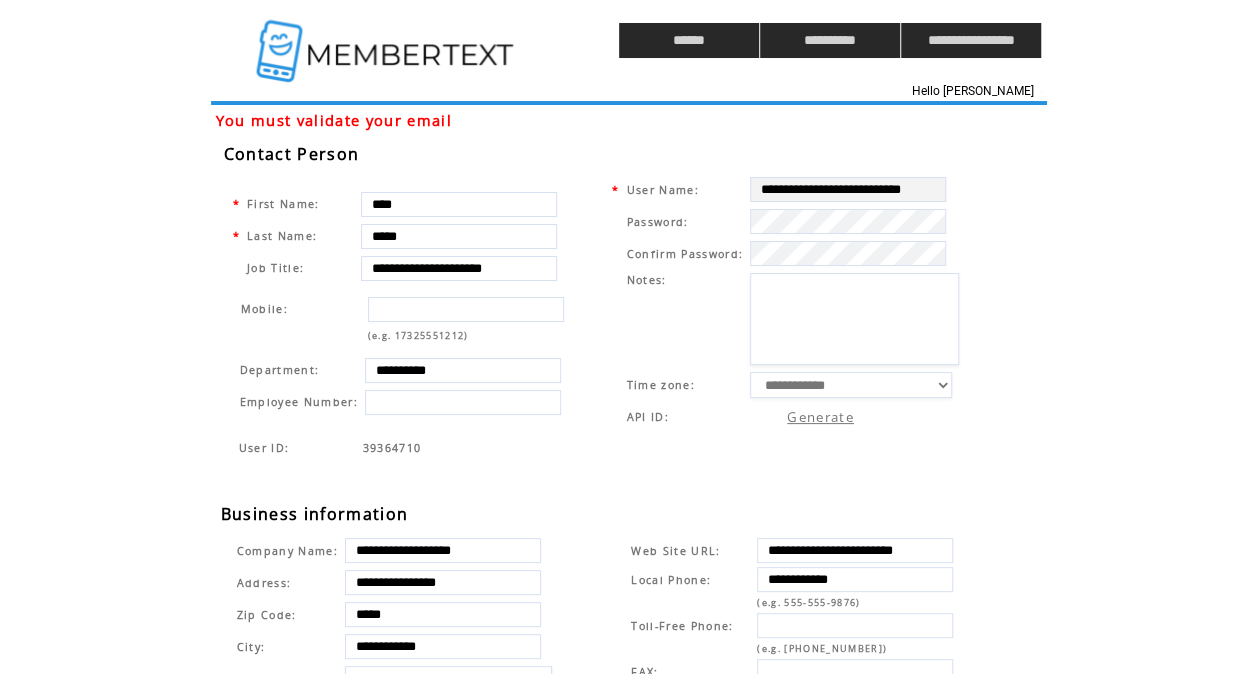 click on "**********" 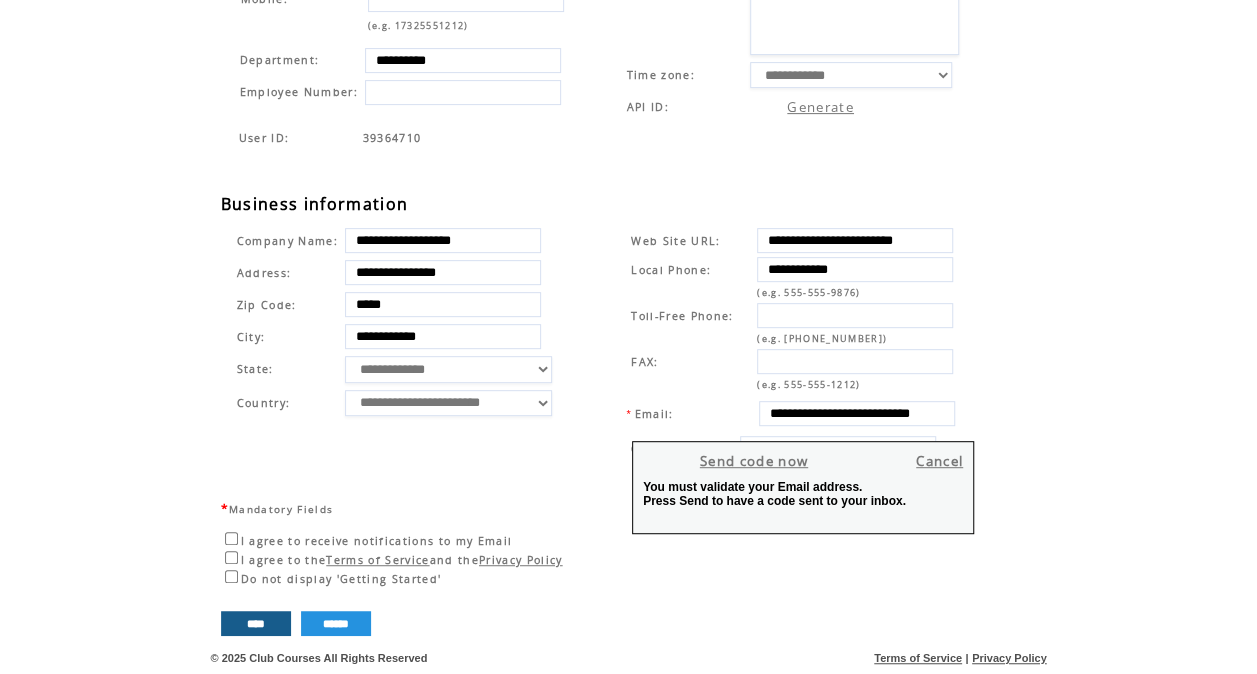 click on "****" at bounding box center [256, 623] 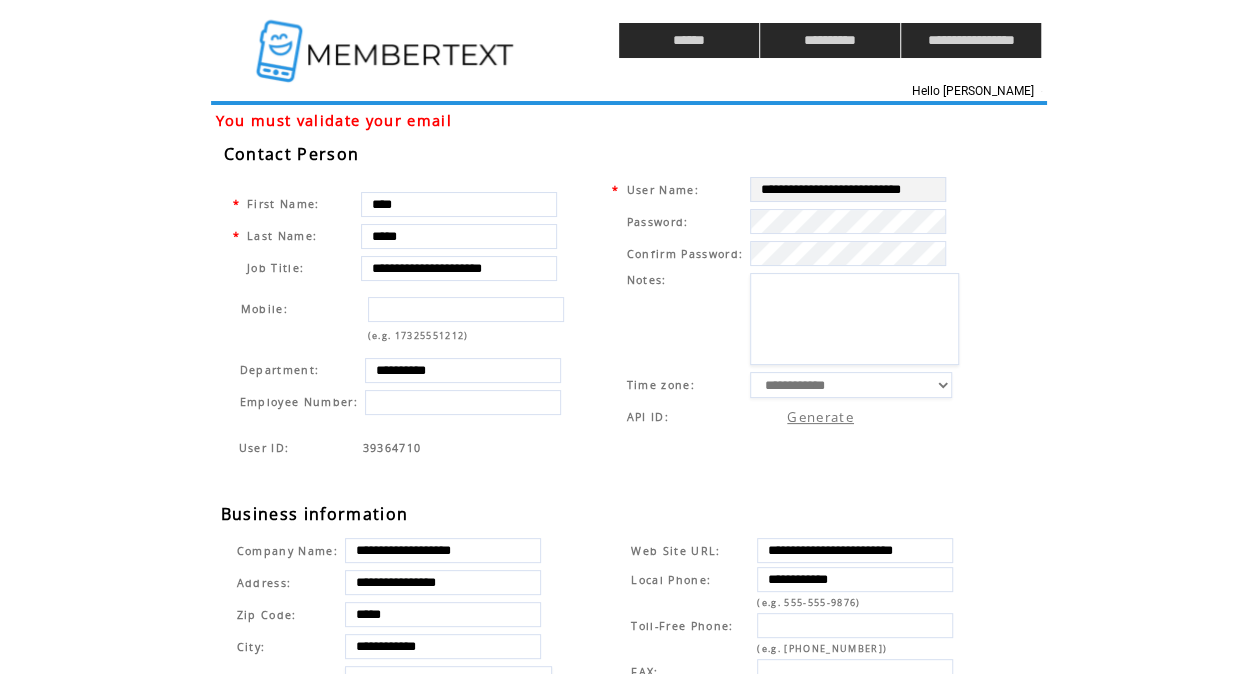 scroll, scrollTop: 324, scrollLeft: 0, axis: vertical 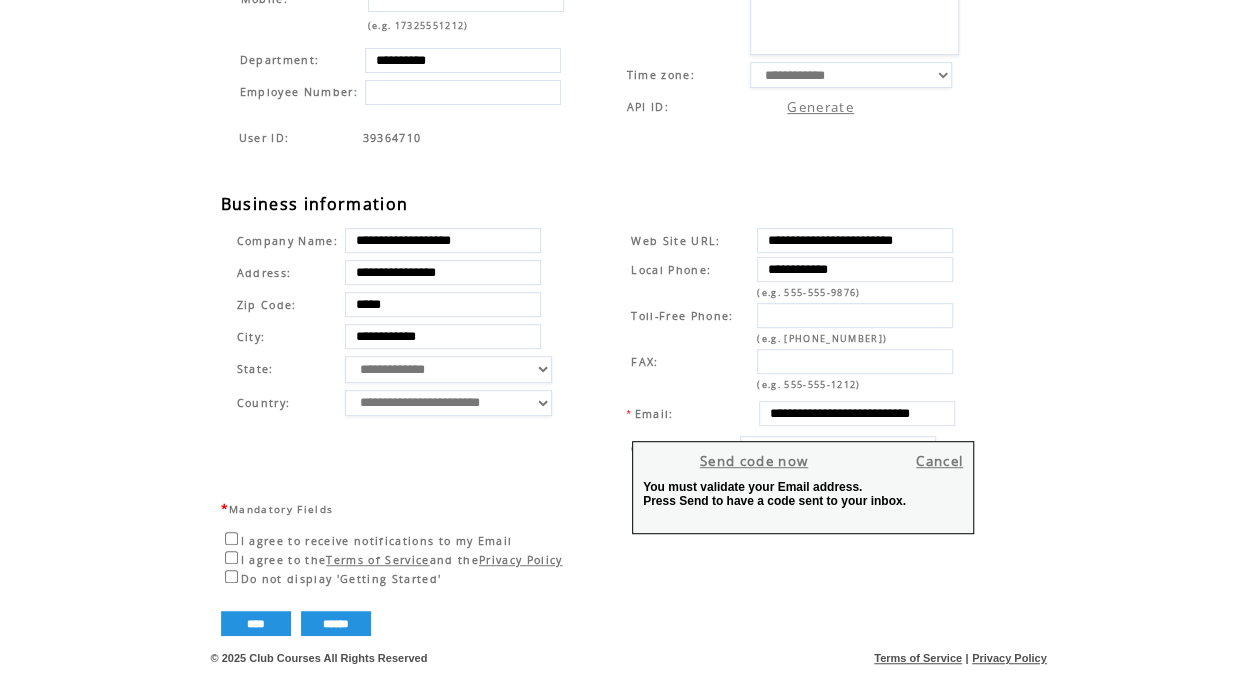 click on "Cancel" at bounding box center (939, 461) 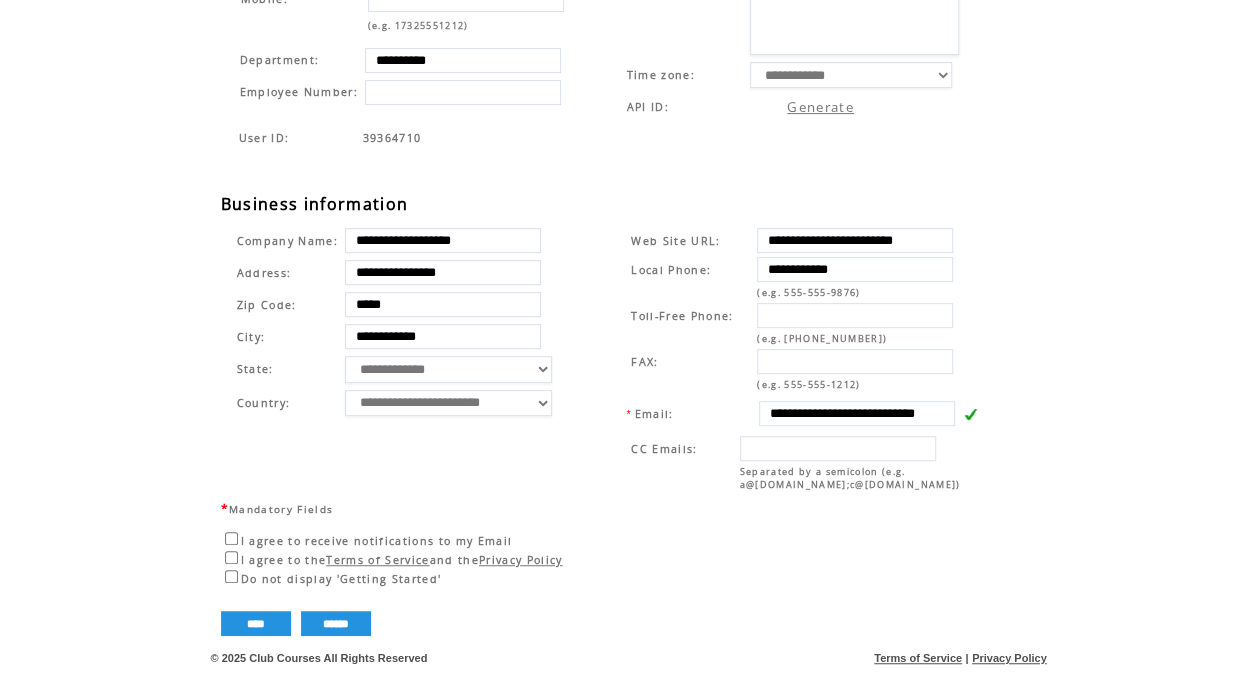 scroll, scrollTop: 0, scrollLeft: 0, axis: both 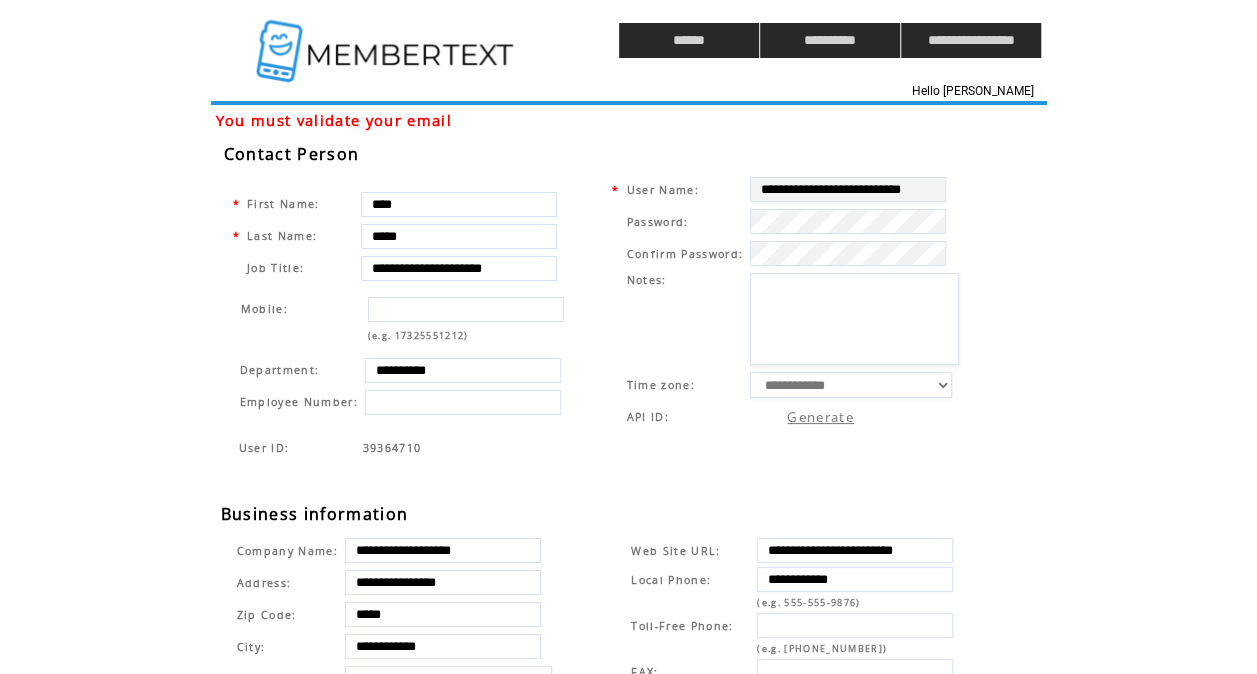 click on "**********" at bounding box center [639, 543] 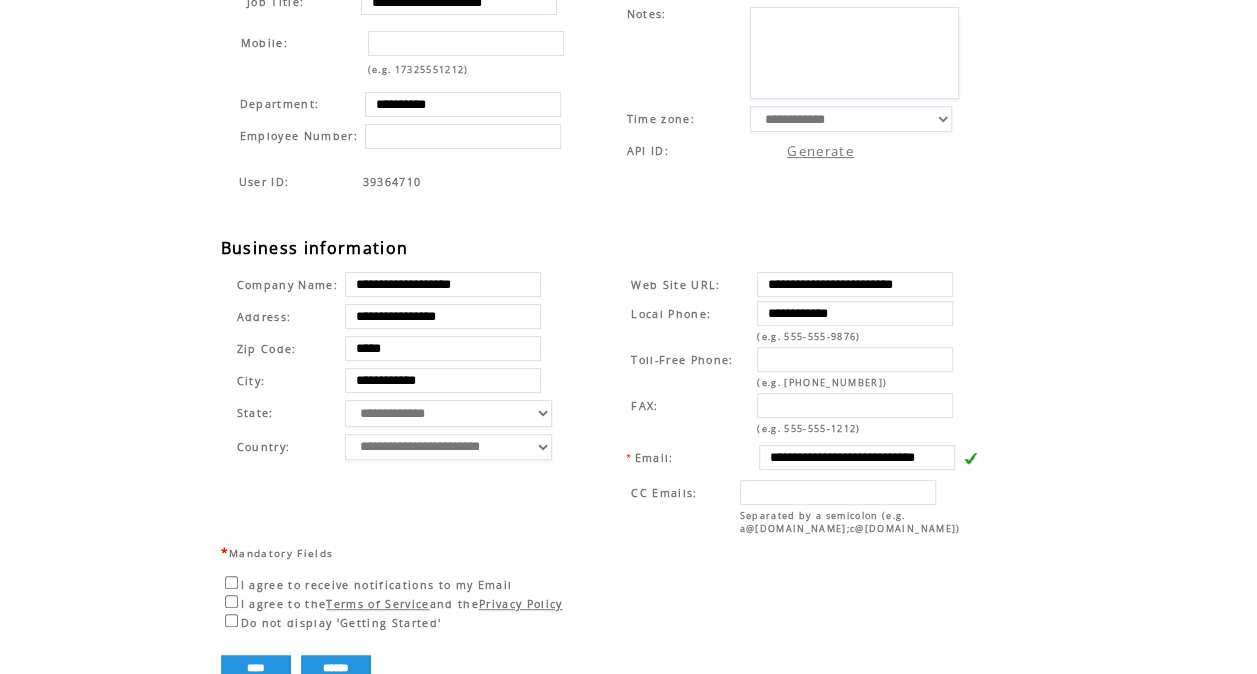 click on "**********" 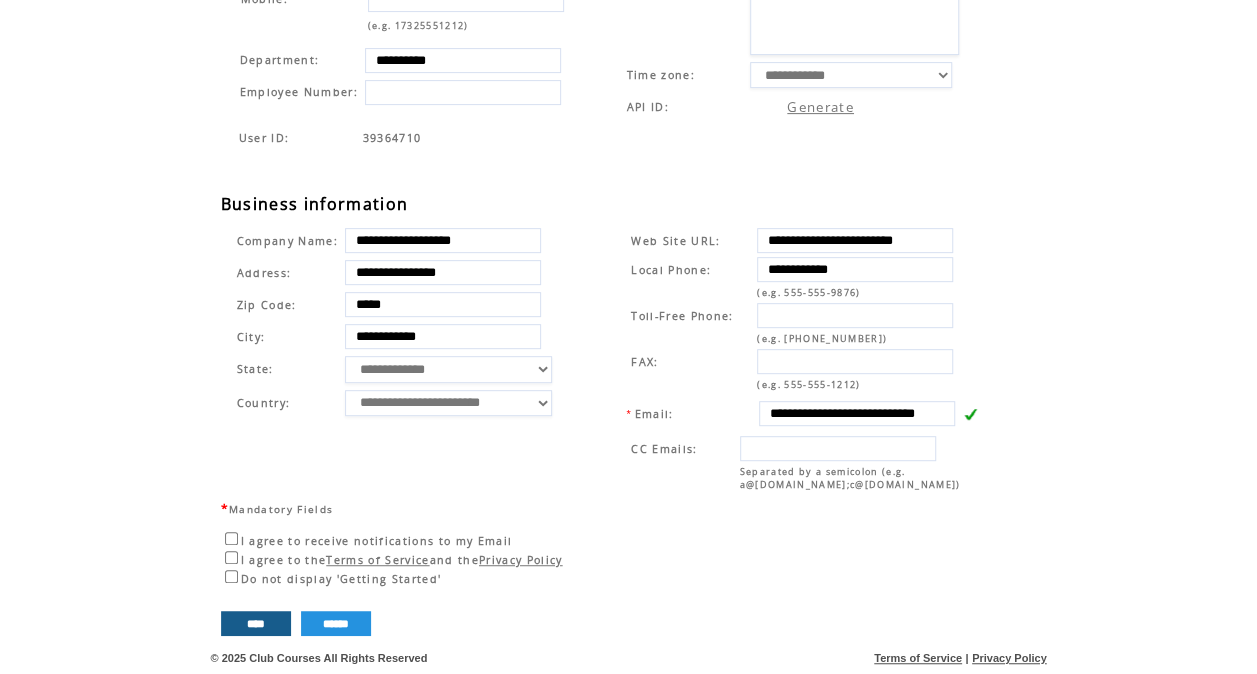 click on "****" at bounding box center (256, 623) 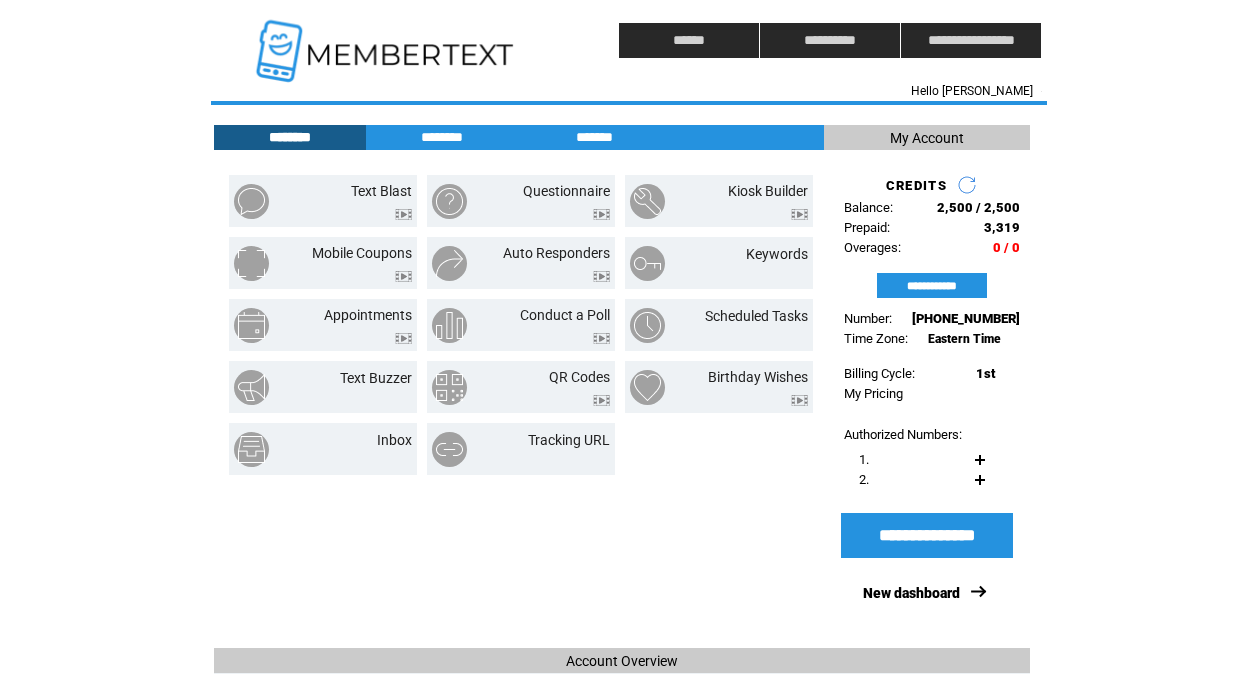 scroll, scrollTop: 0, scrollLeft: 0, axis: both 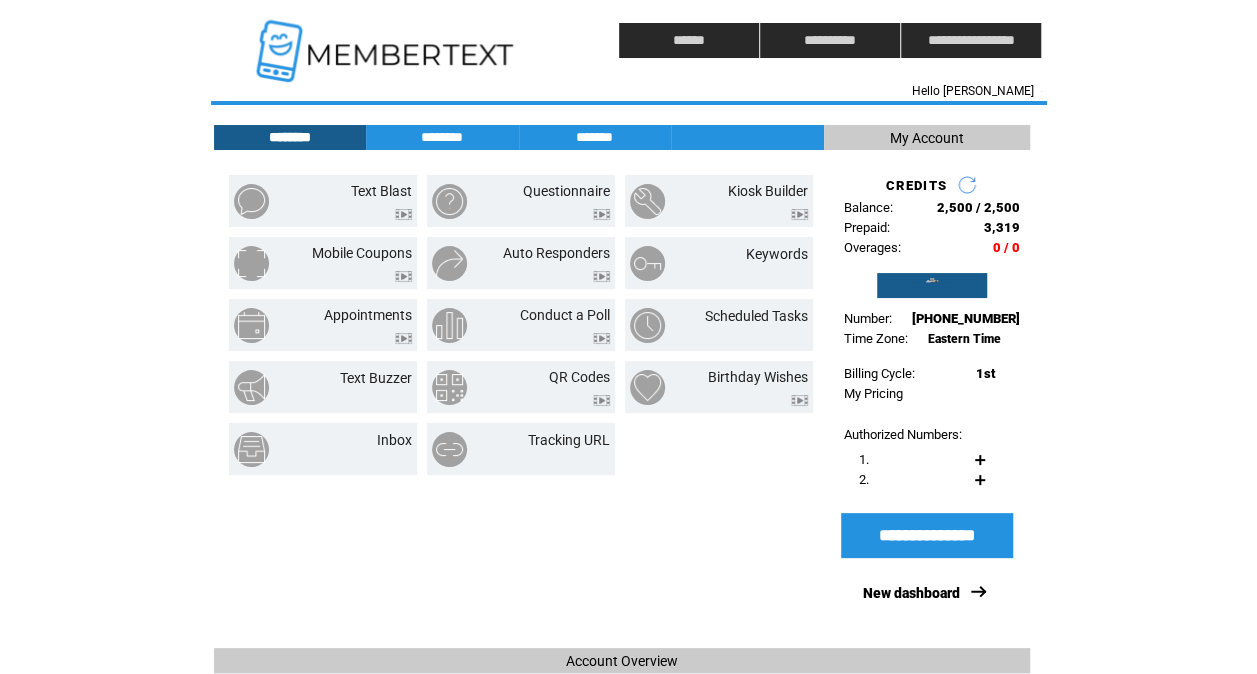 click on "**********" at bounding box center [932, 285] 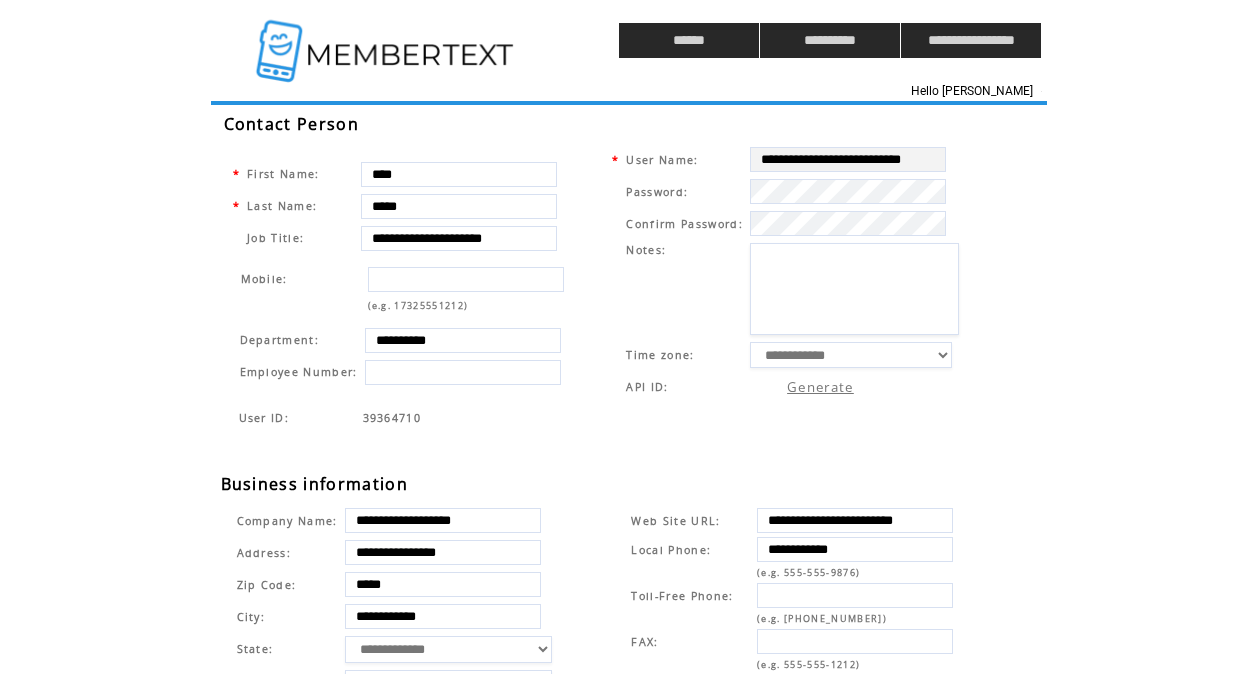 scroll, scrollTop: 0, scrollLeft: 0, axis: both 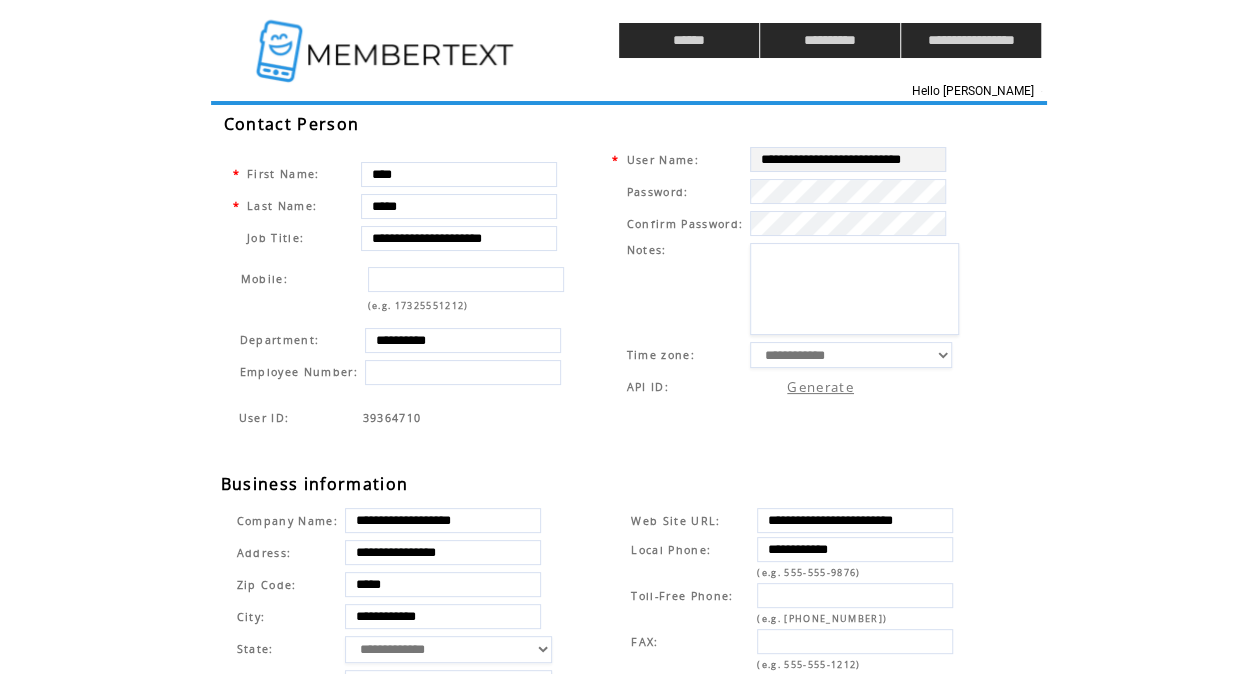 click on "**********" at bounding box center [639, 513] 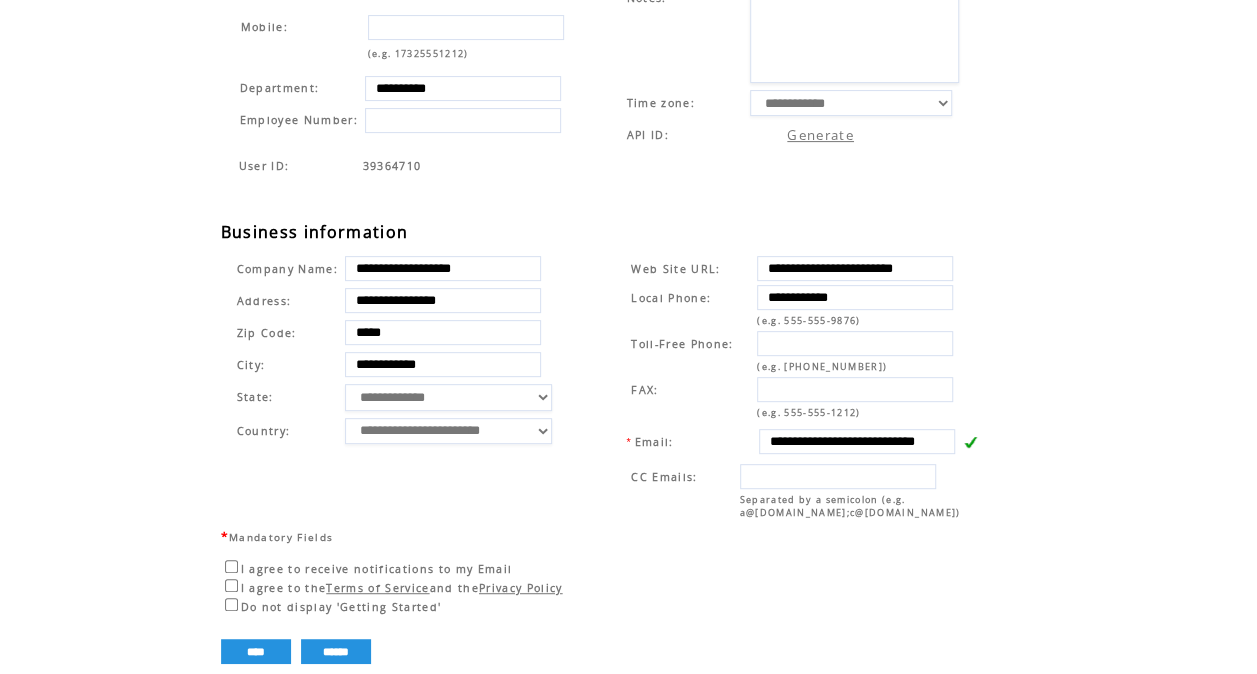 scroll, scrollTop: 294, scrollLeft: 0, axis: vertical 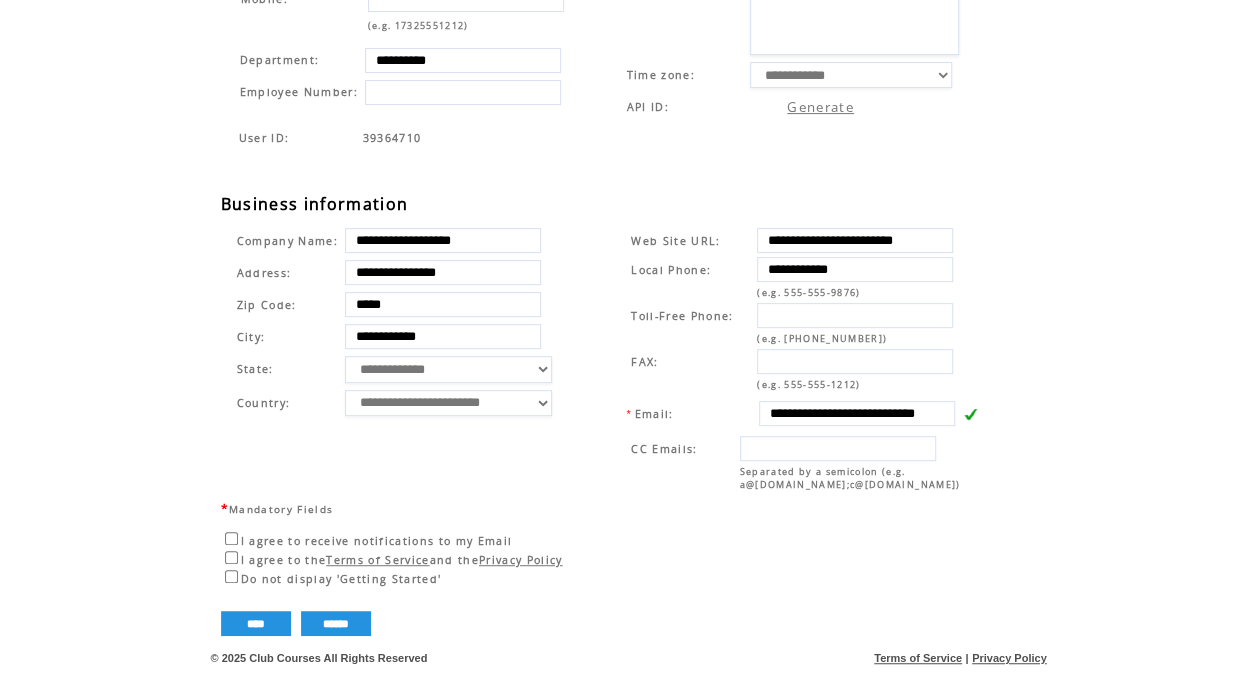 drag, startPoint x: 768, startPoint y: 417, endPoint x: 1026, endPoint y: 438, distance: 258.85324 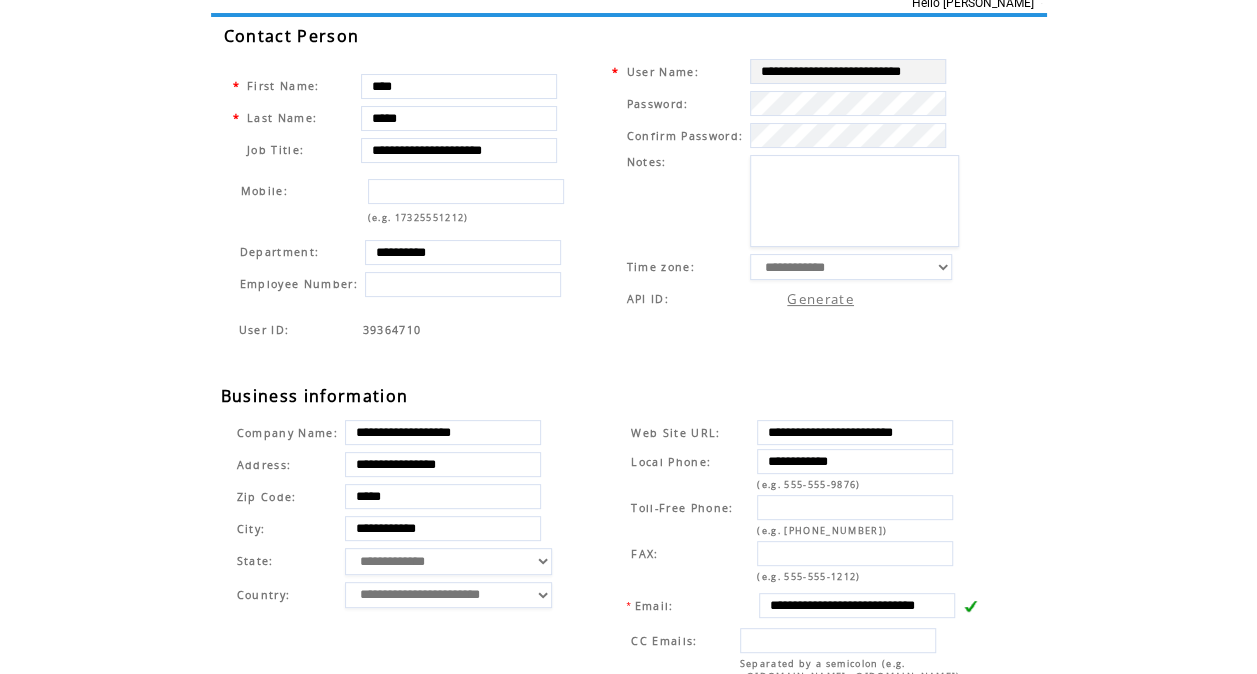 scroll, scrollTop: 0, scrollLeft: 0, axis: both 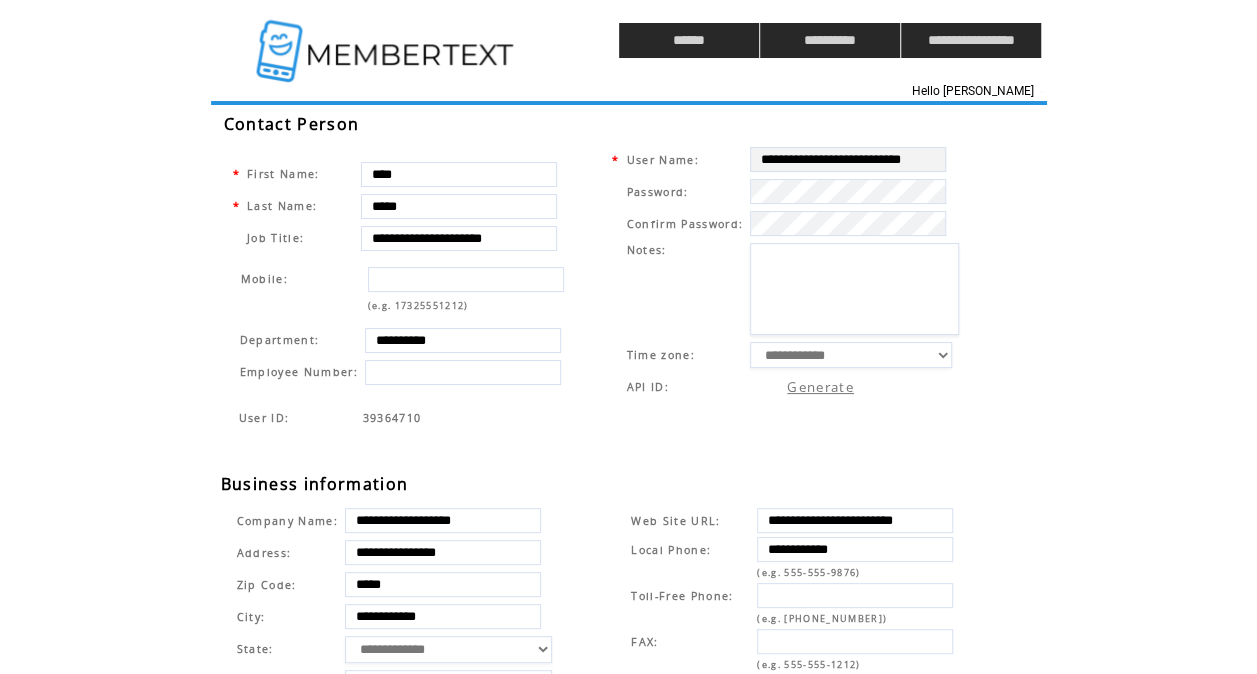 click on "Mobile:
(e.g. 17325551212)" at bounding box center (407, 289) 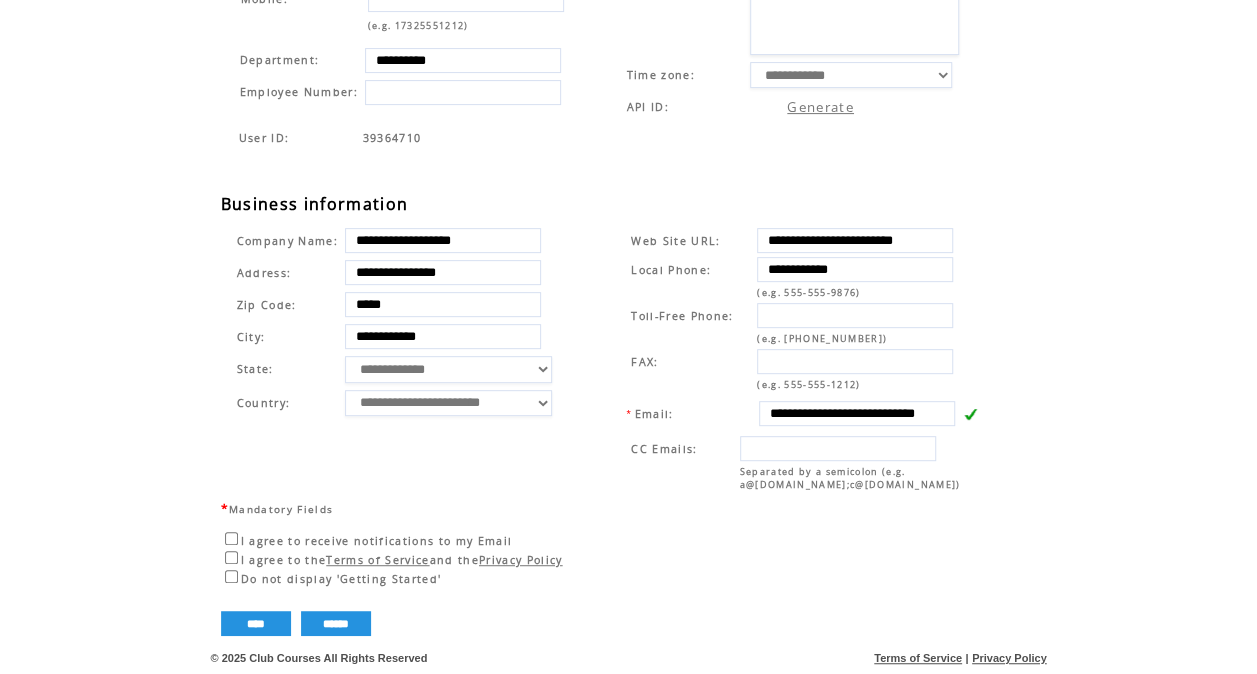 scroll, scrollTop: 0, scrollLeft: 68, axis: horizontal 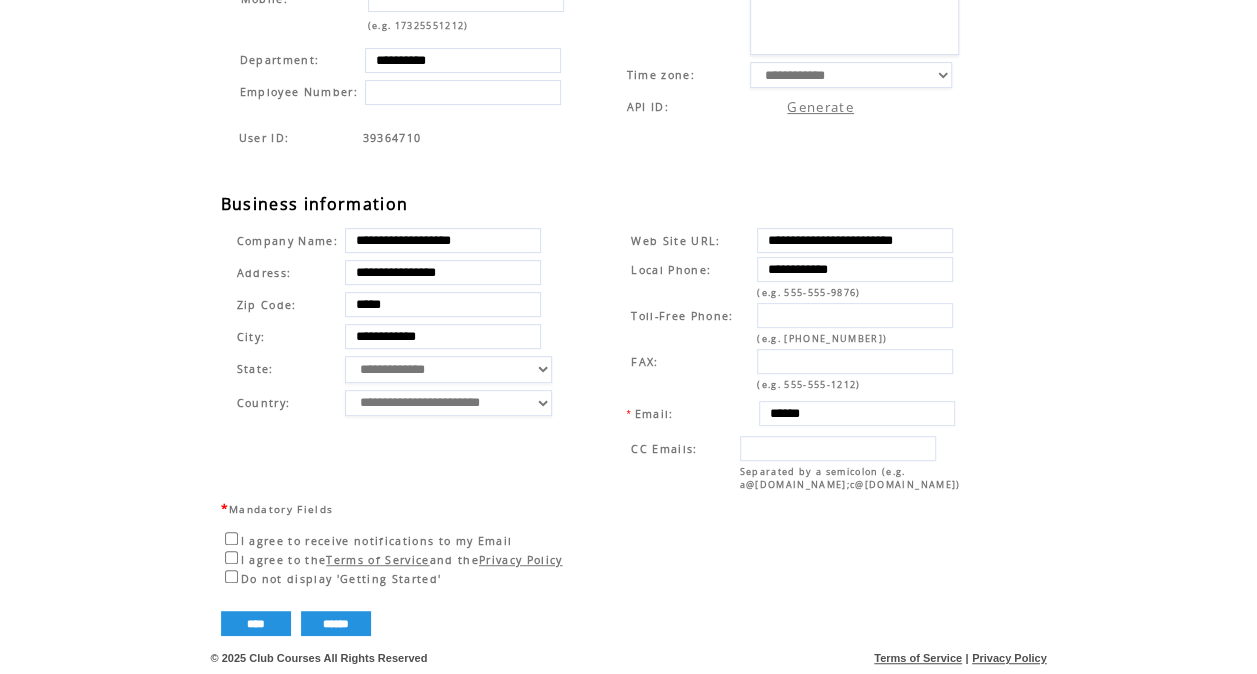 type on "**********" 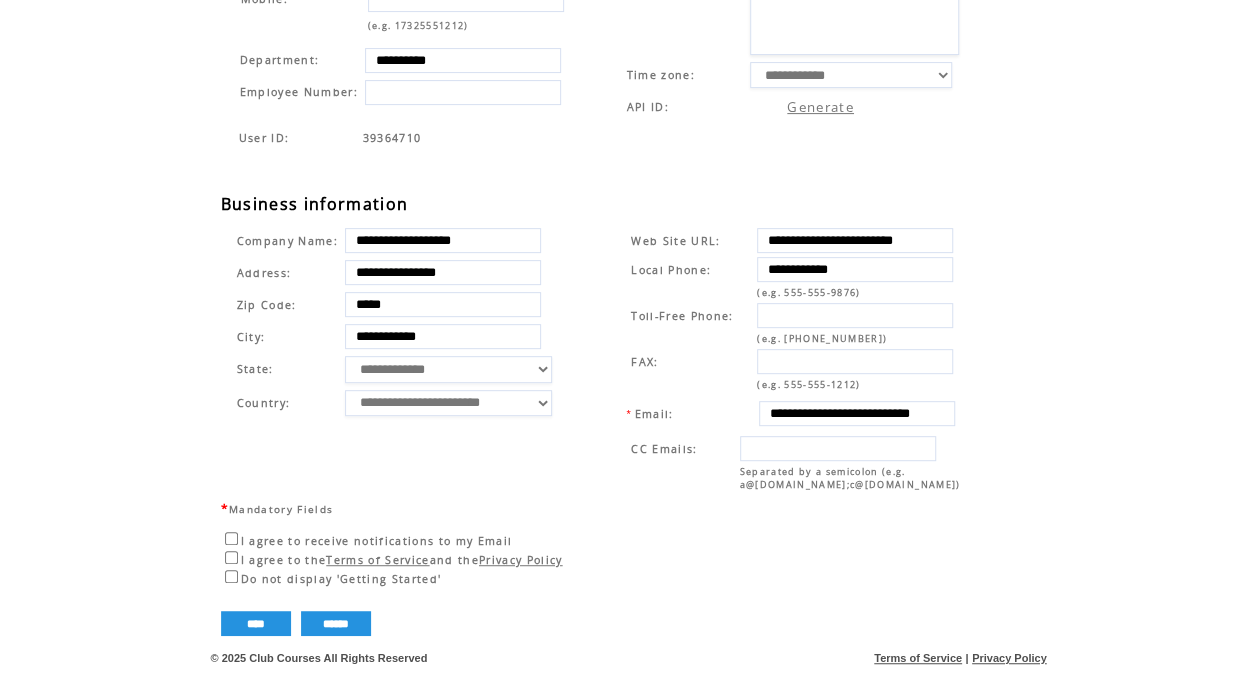 select on "**********" 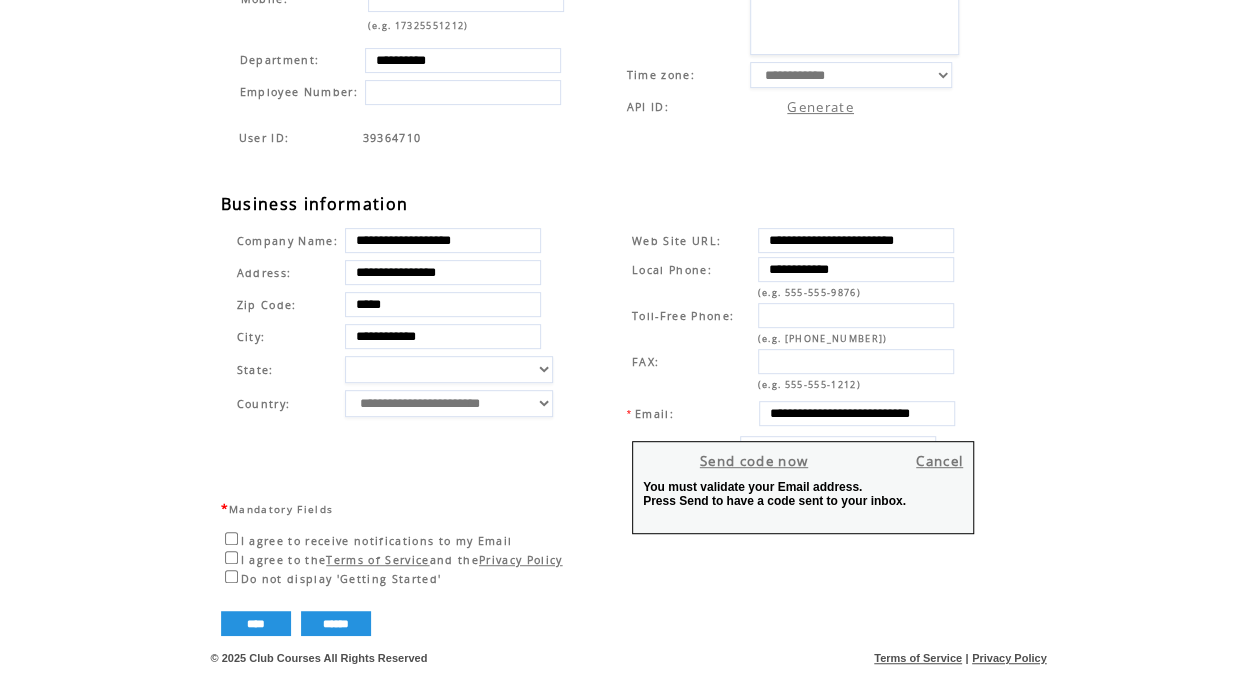 select on "**********" 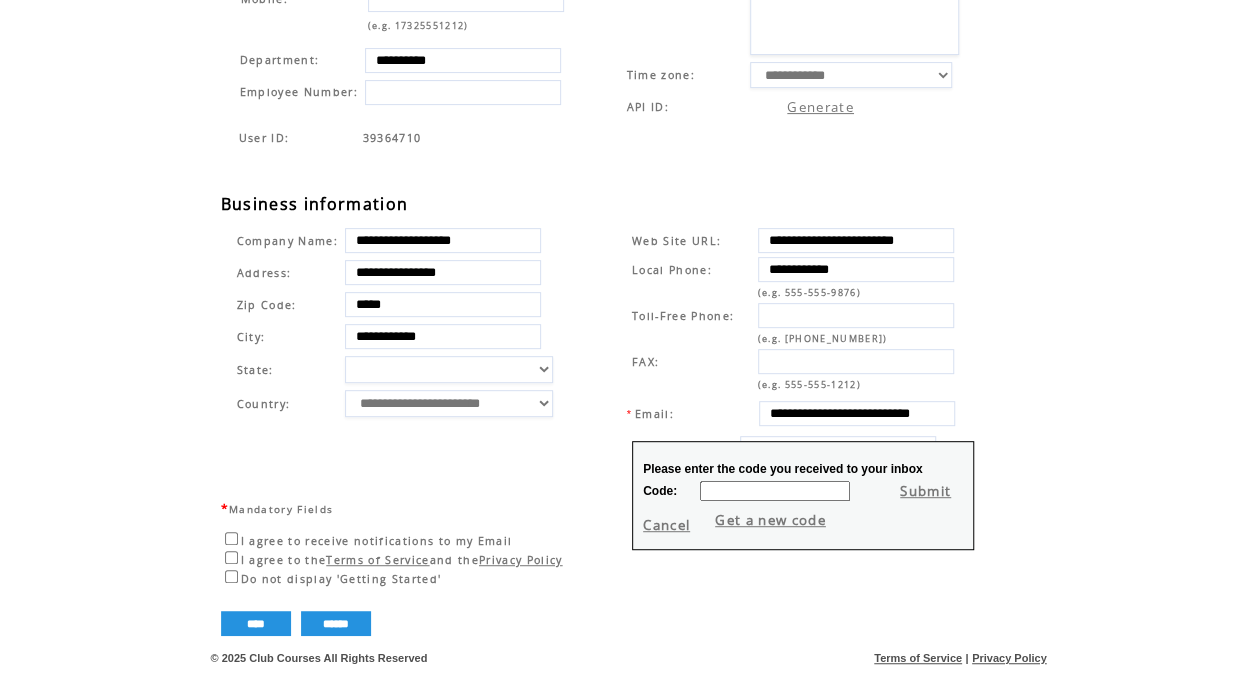 click on "Cancel" at bounding box center (666, 525) 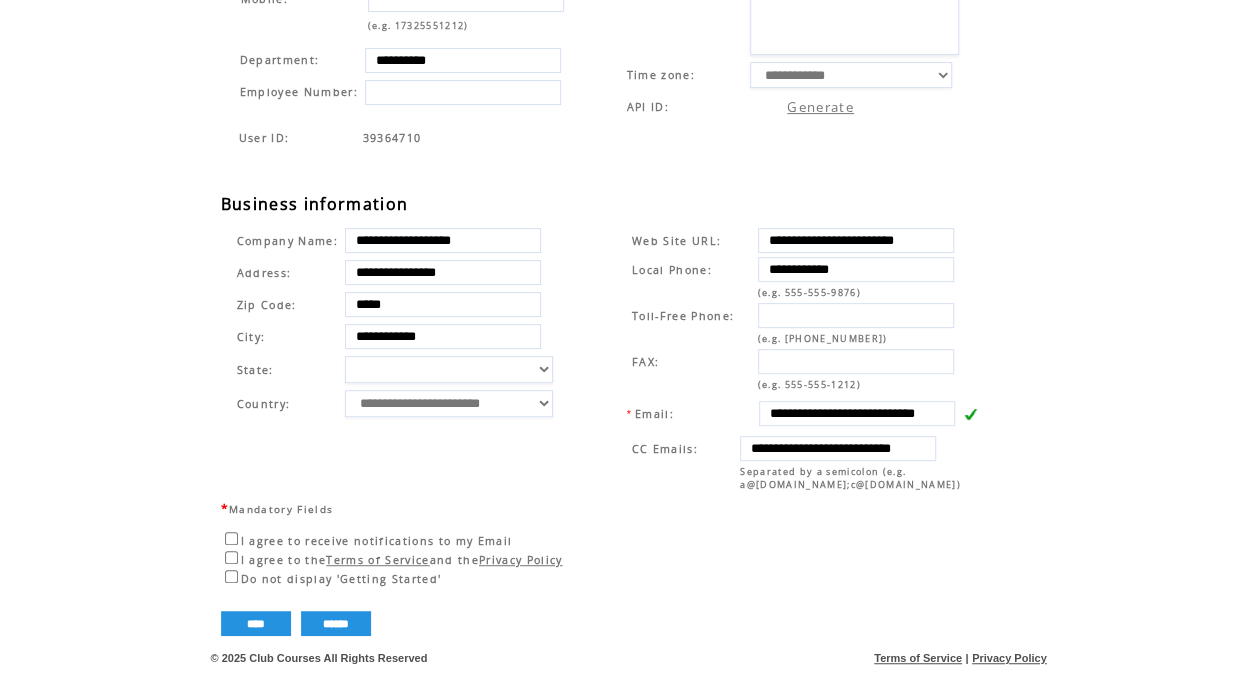 click on "**********" at bounding box center [639, 233] 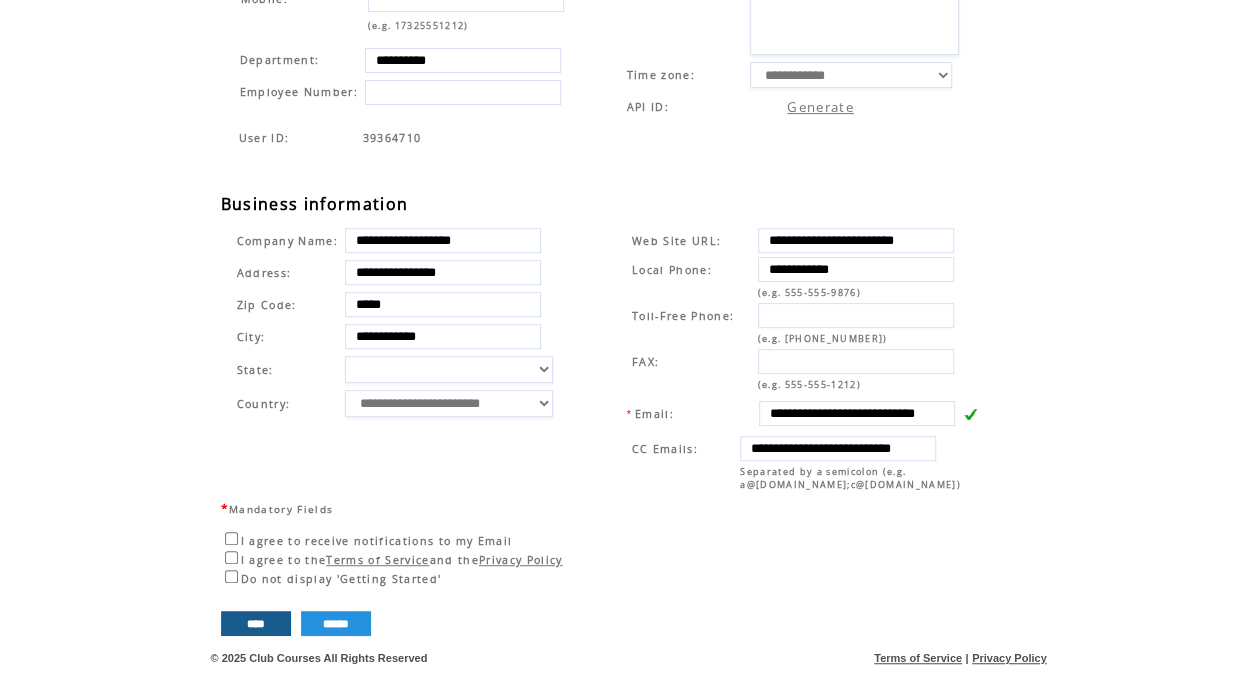 click on "****" at bounding box center (256, 623) 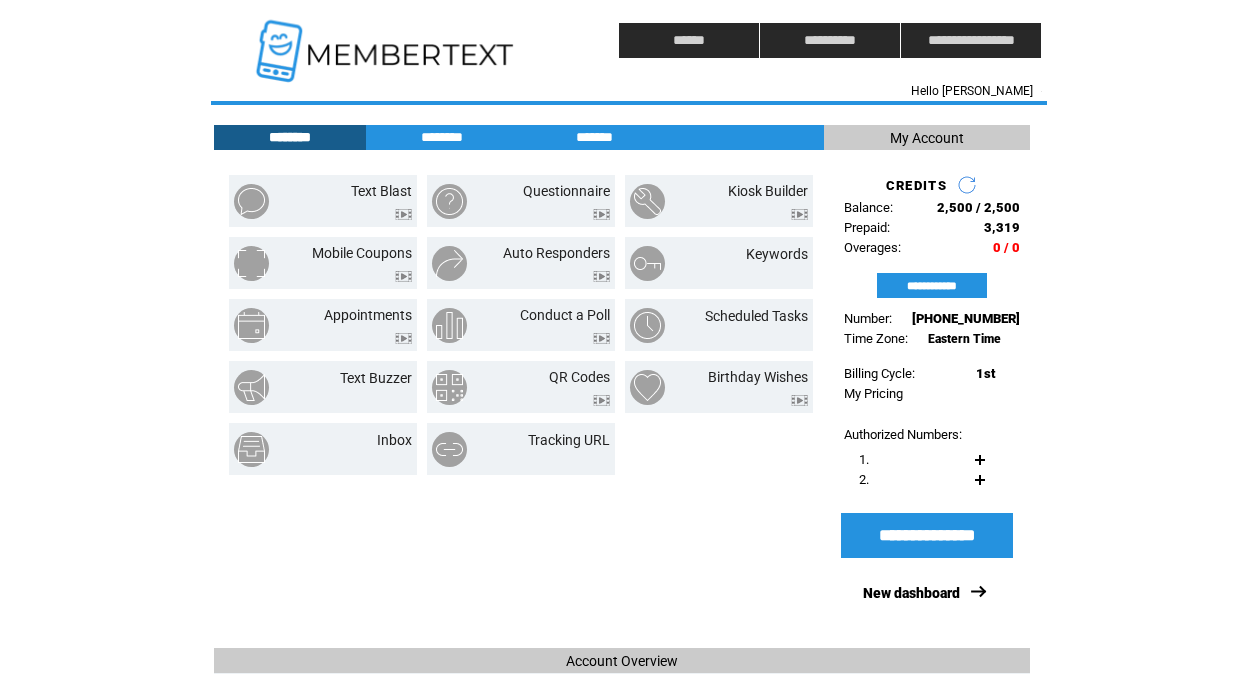 scroll, scrollTop: 0, scrollLeft: 0, axis: both 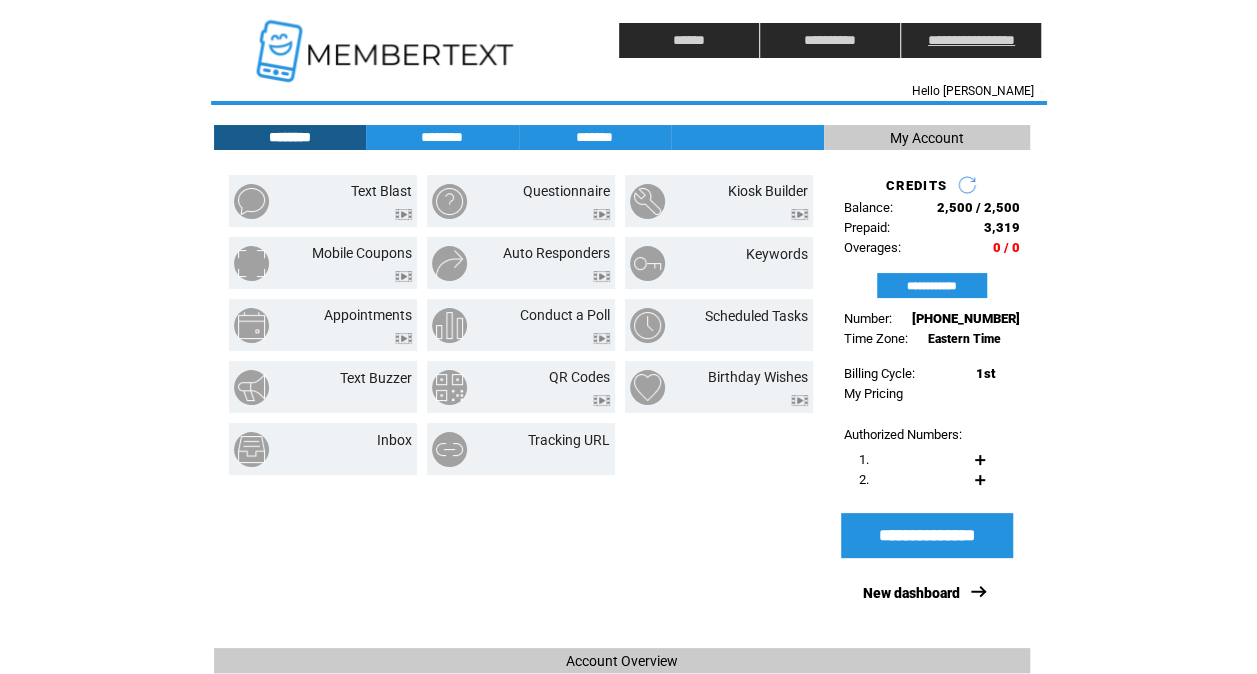 click on "**********" at bounding box center [971, 40] 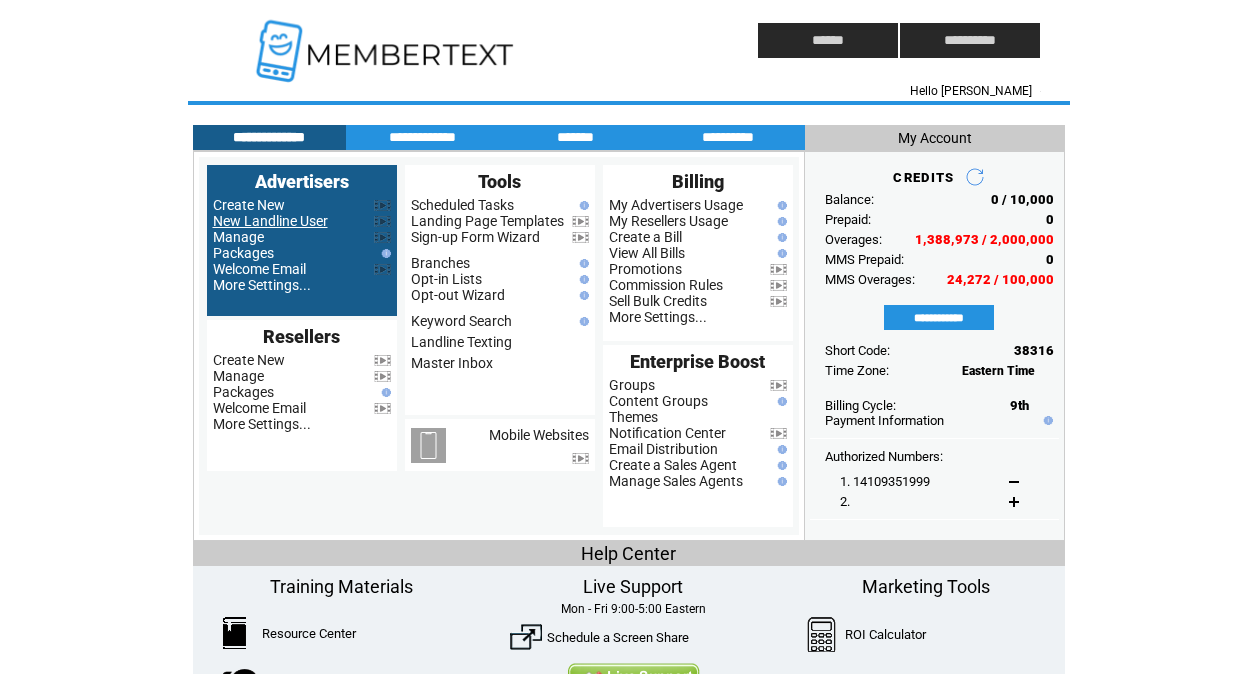 scroll, scrollTop: 0, scrollLeft: 0, axis: both 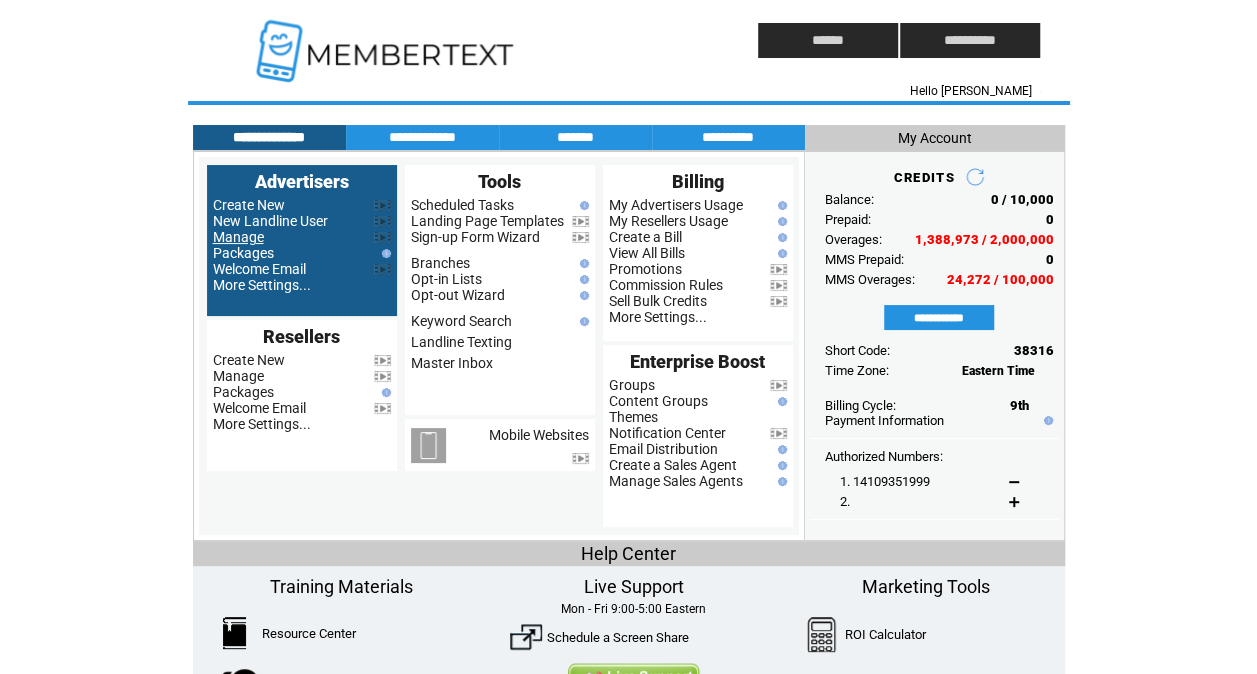 click on "Manage" at bounding box center [238, 237] 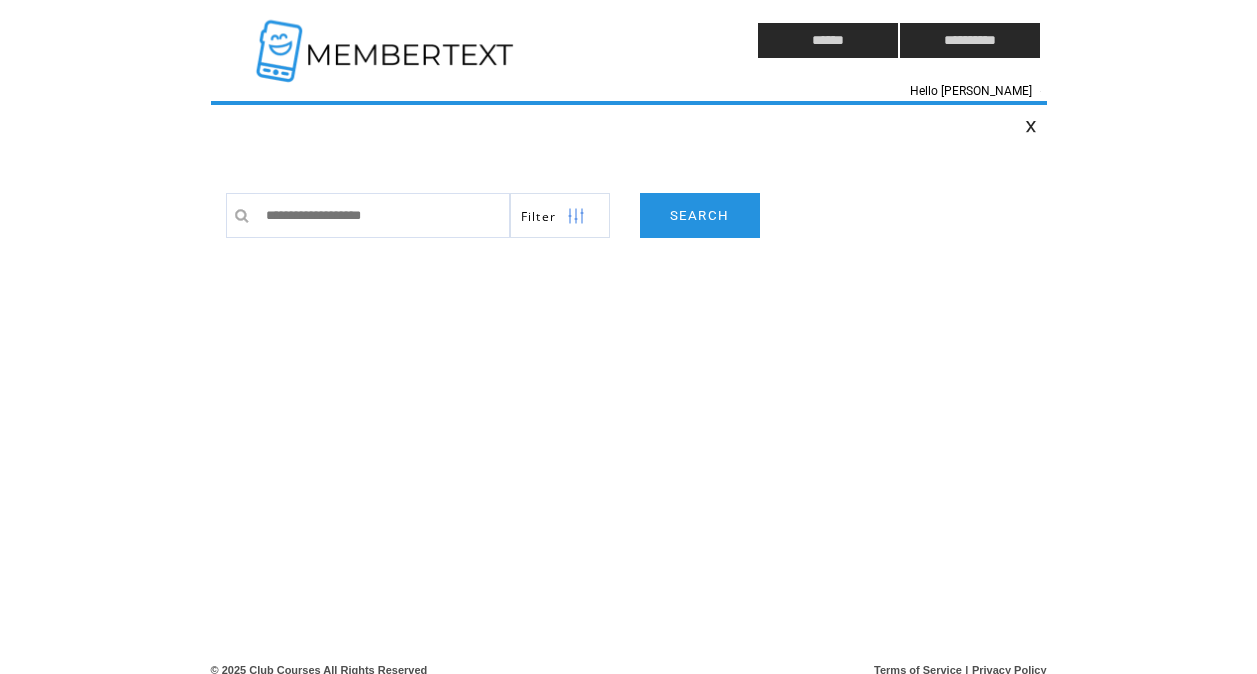 scroll, scrollTop: 0, scrollLeft: 0, axis: both 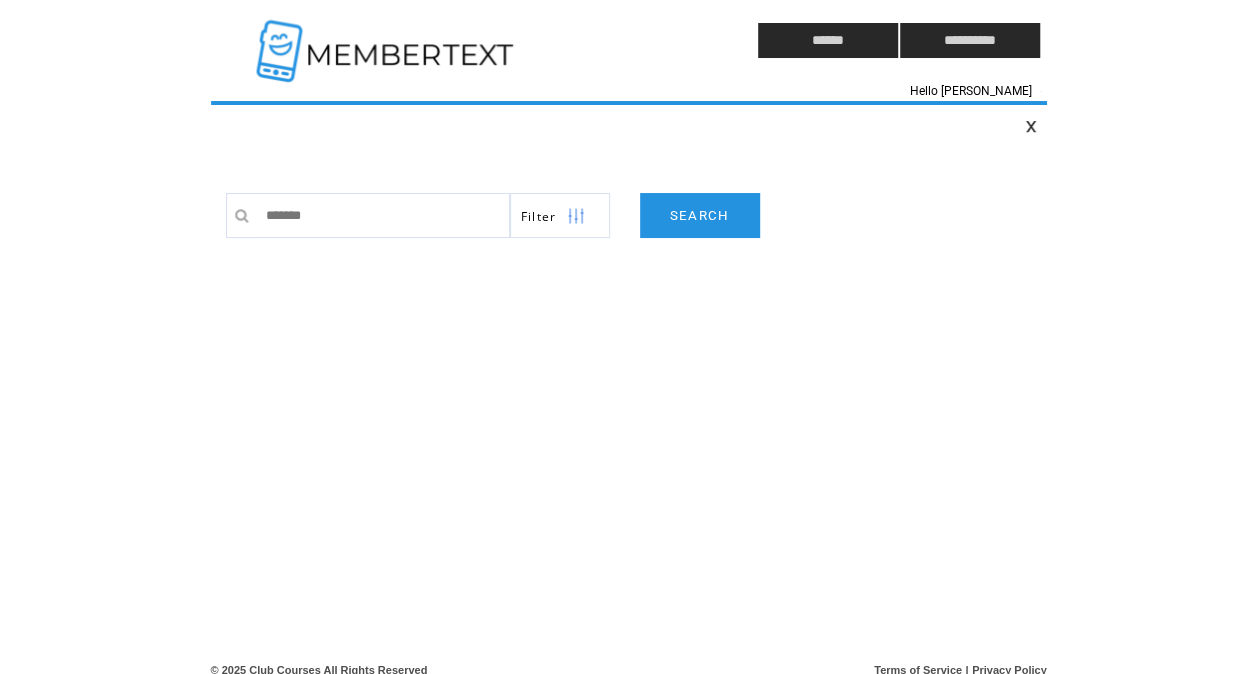 type on "********" 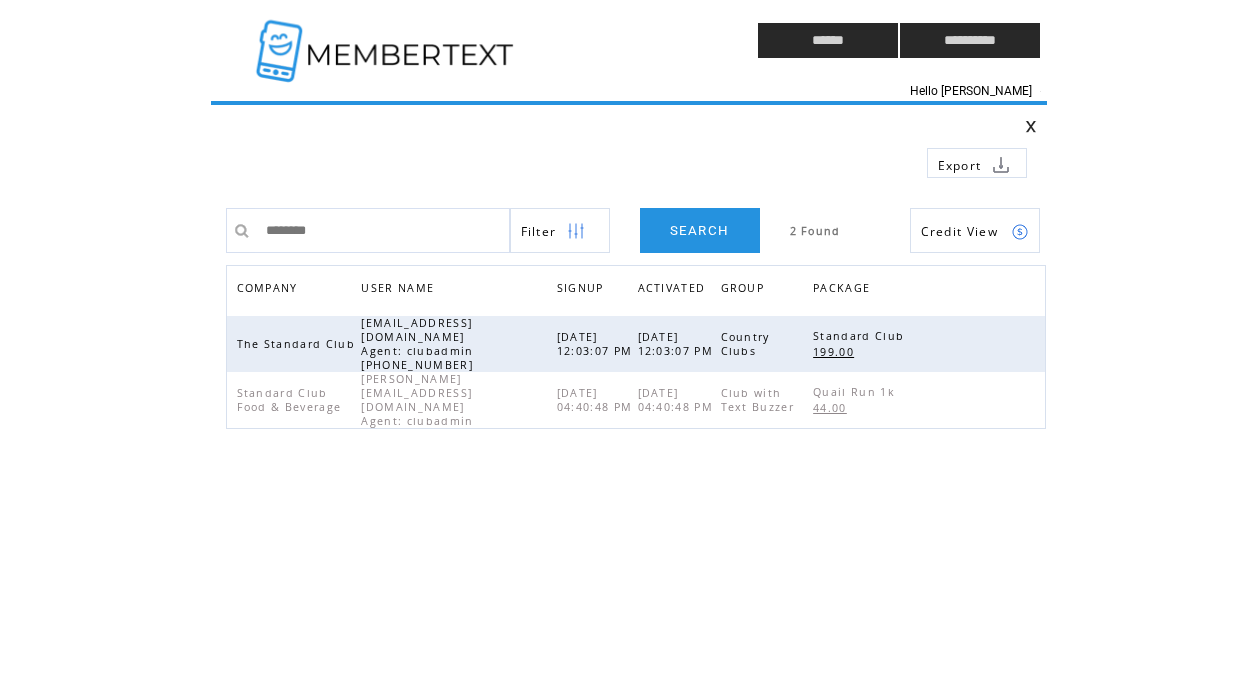 scroll, scrollTop: 0, scrollLeft: 0, axis: both 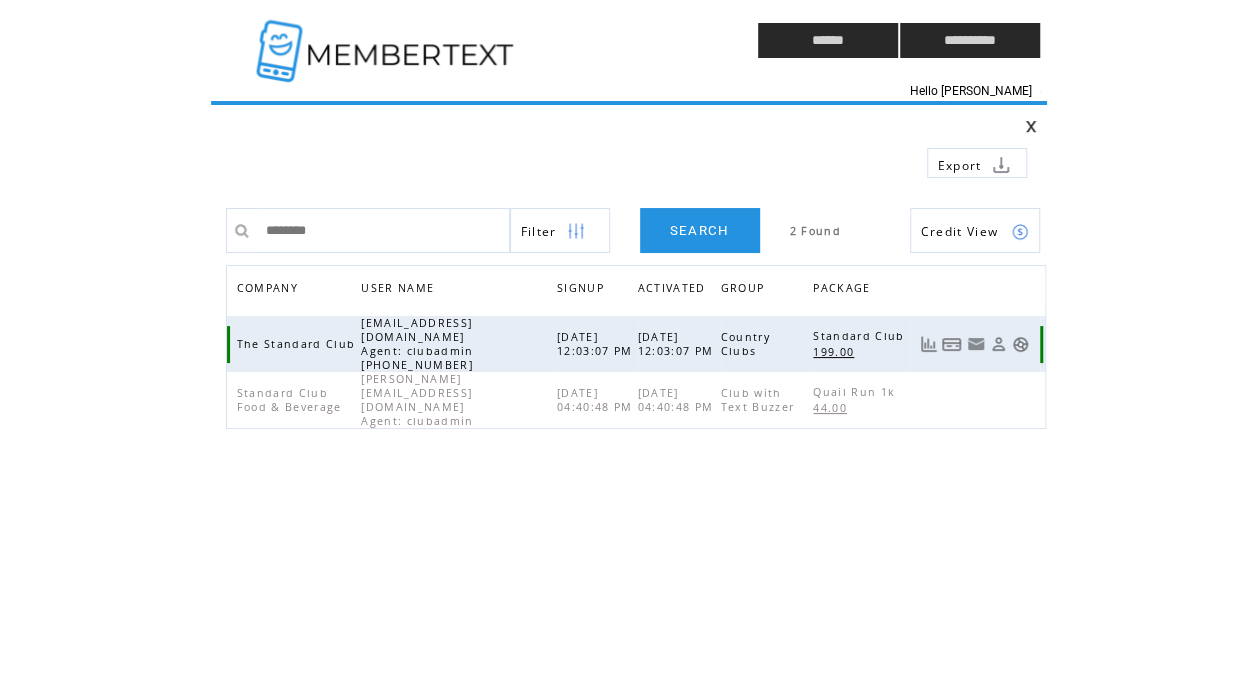 click at bounding box center (1020, 344) 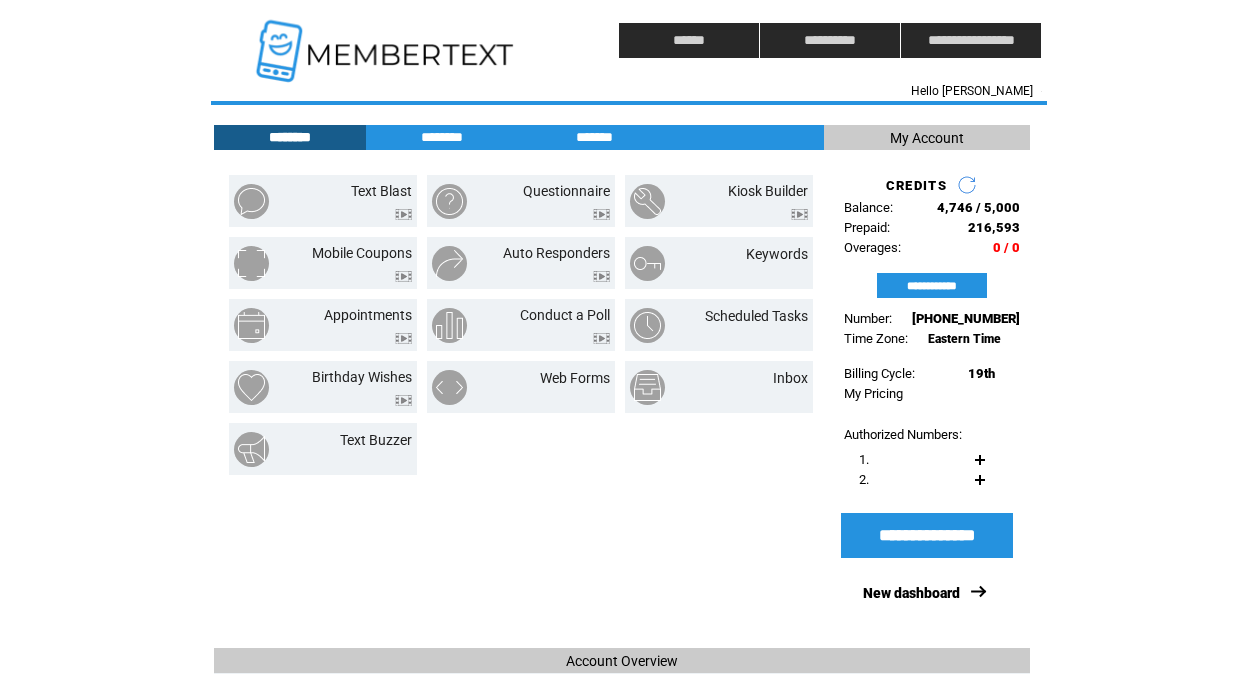 scroll, scrollTop: 0, scrollLeft: 0, axis: both 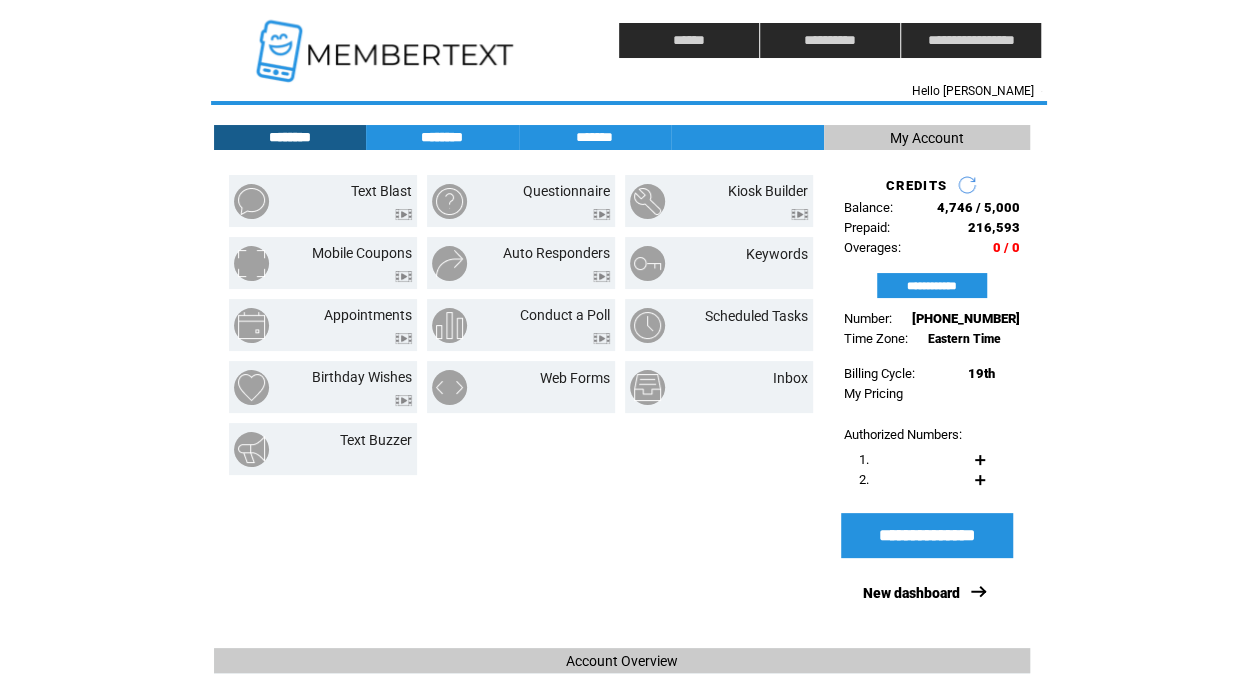 click on "********" at bounding box center (442, 137) 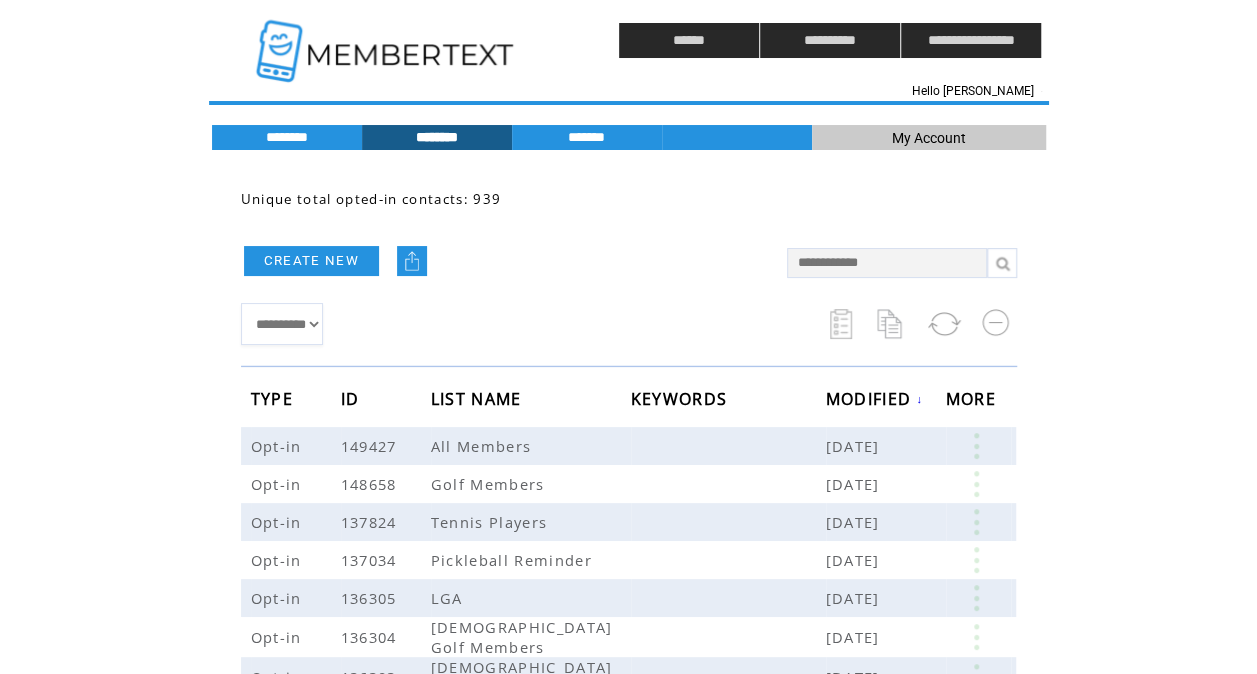 click on "**********" at bounding box center (504, 324) 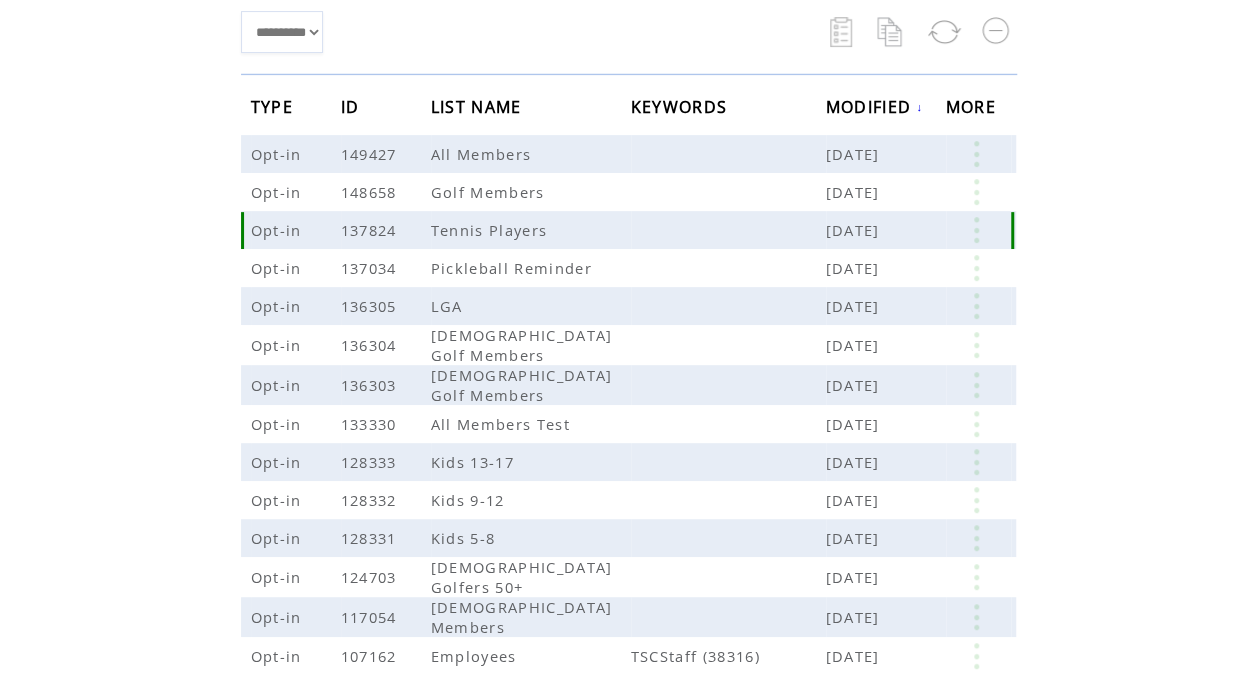 scroll, scrollTop: 0, scrollLeft: 0, axis: both 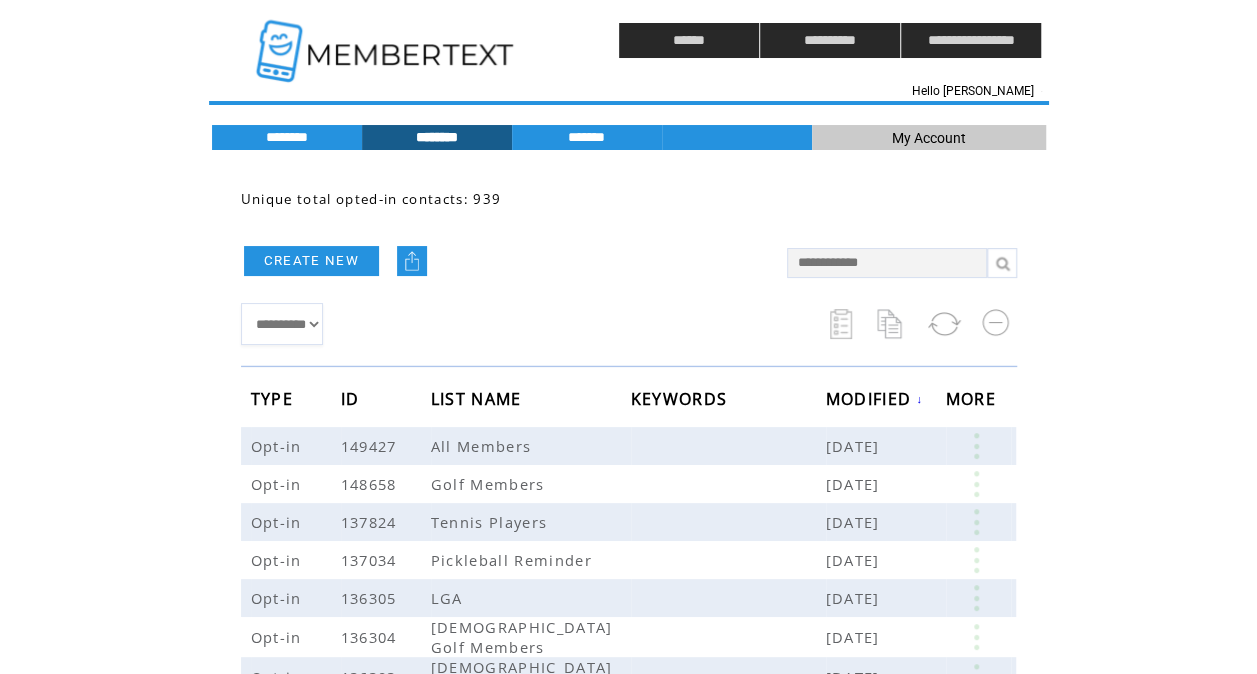 click at bounding box center (387, 40) 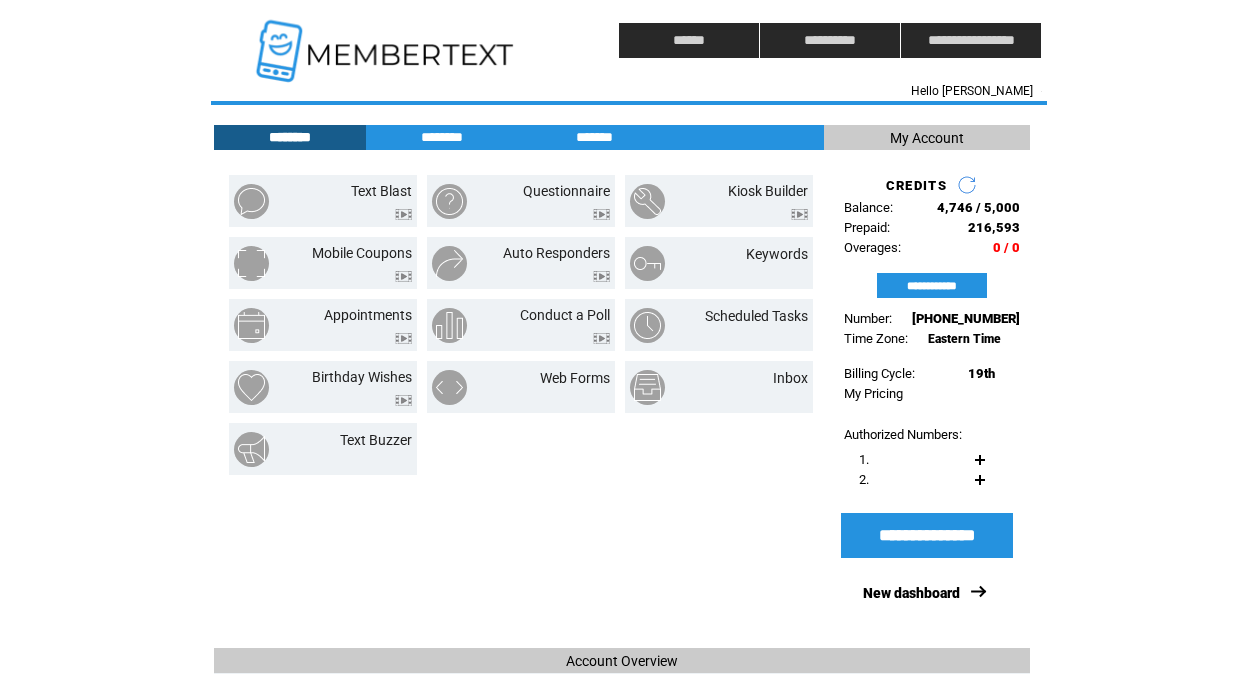 scroll, scrollTop: 0, scrollLeft: 0, axis: both 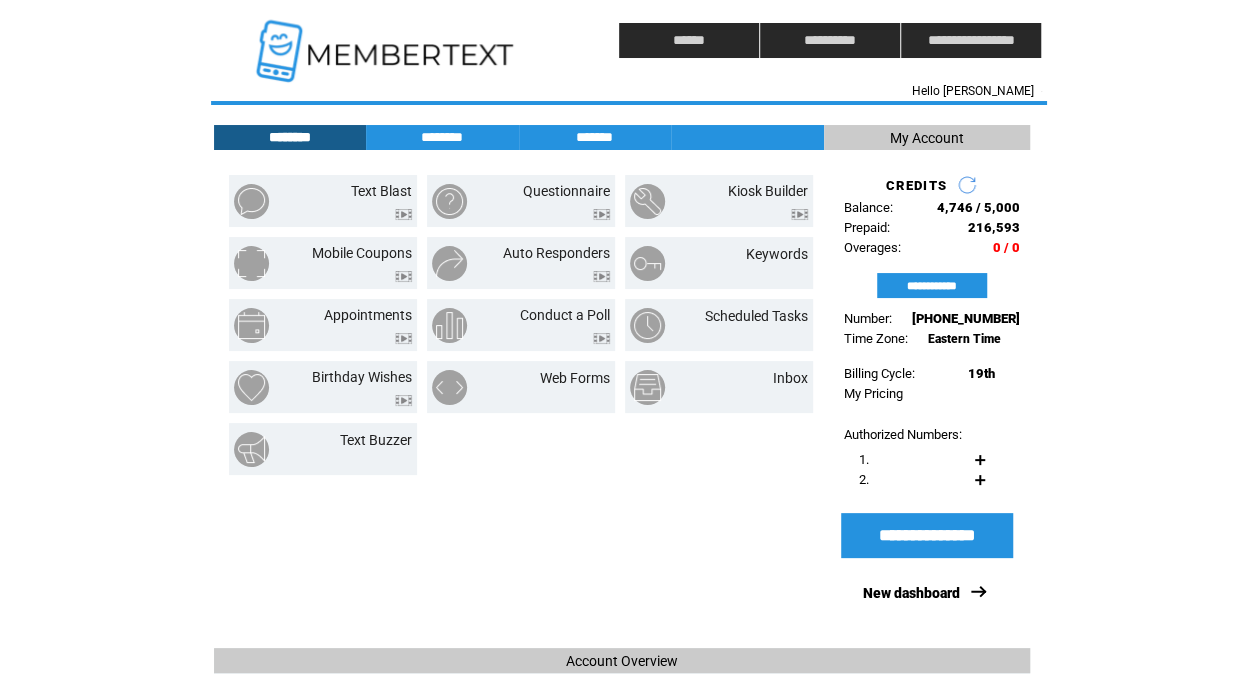 click on "**********" 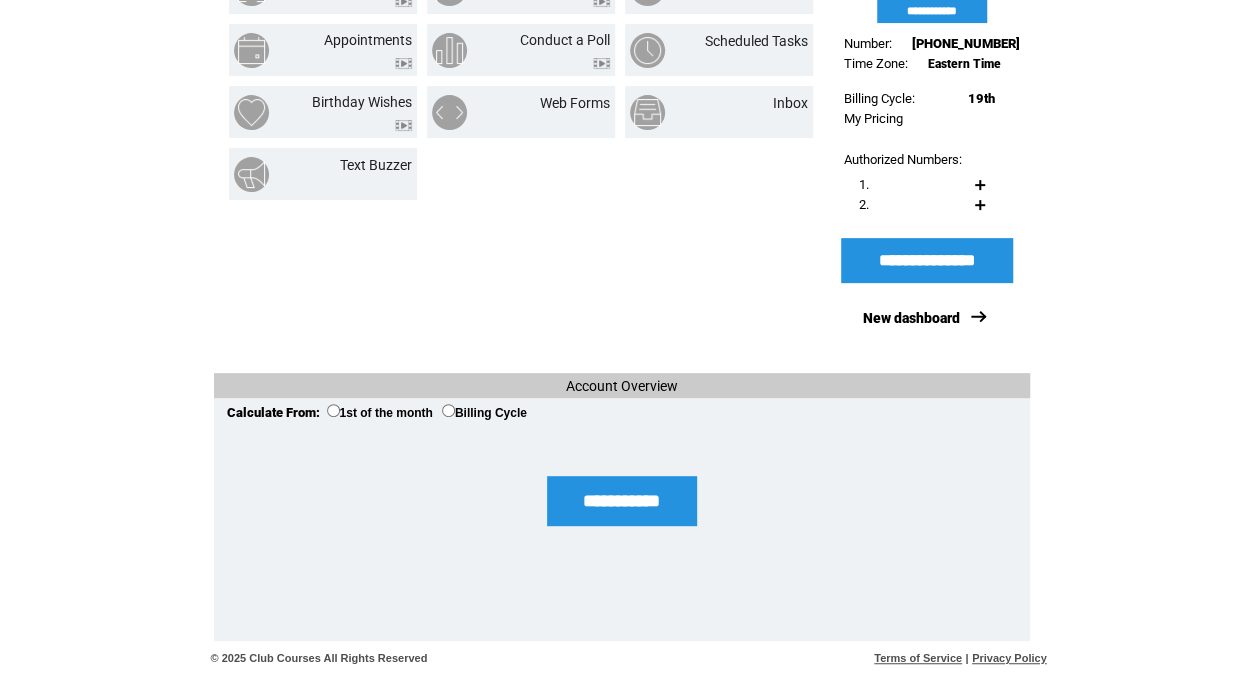 scroll, scrollTop: 0, scrollLeft: 0, axis: both 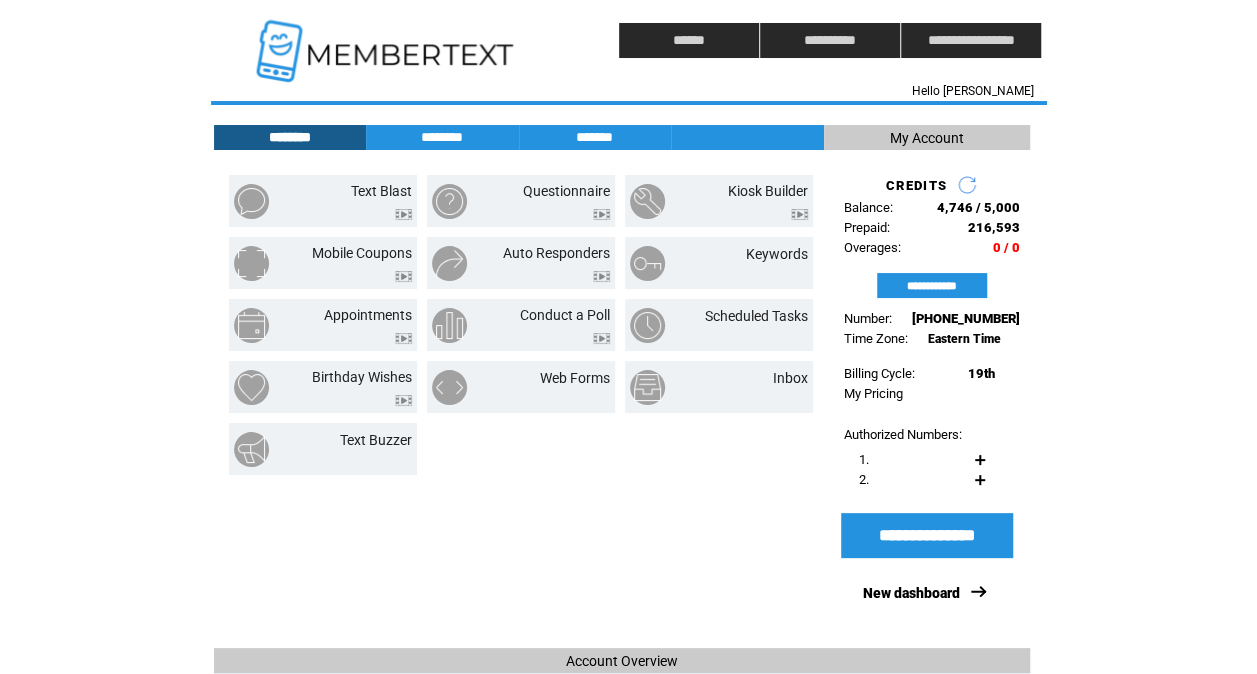 click on "**********" 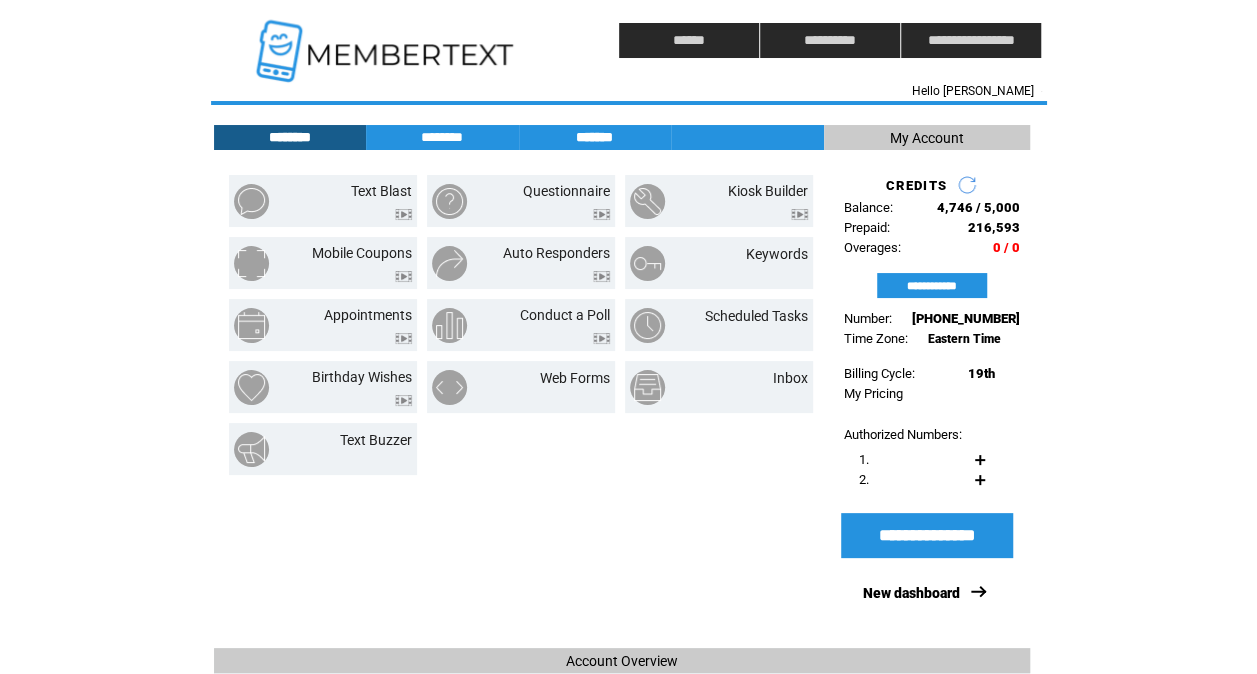 click on "*******" at bounding box center (595, 137) 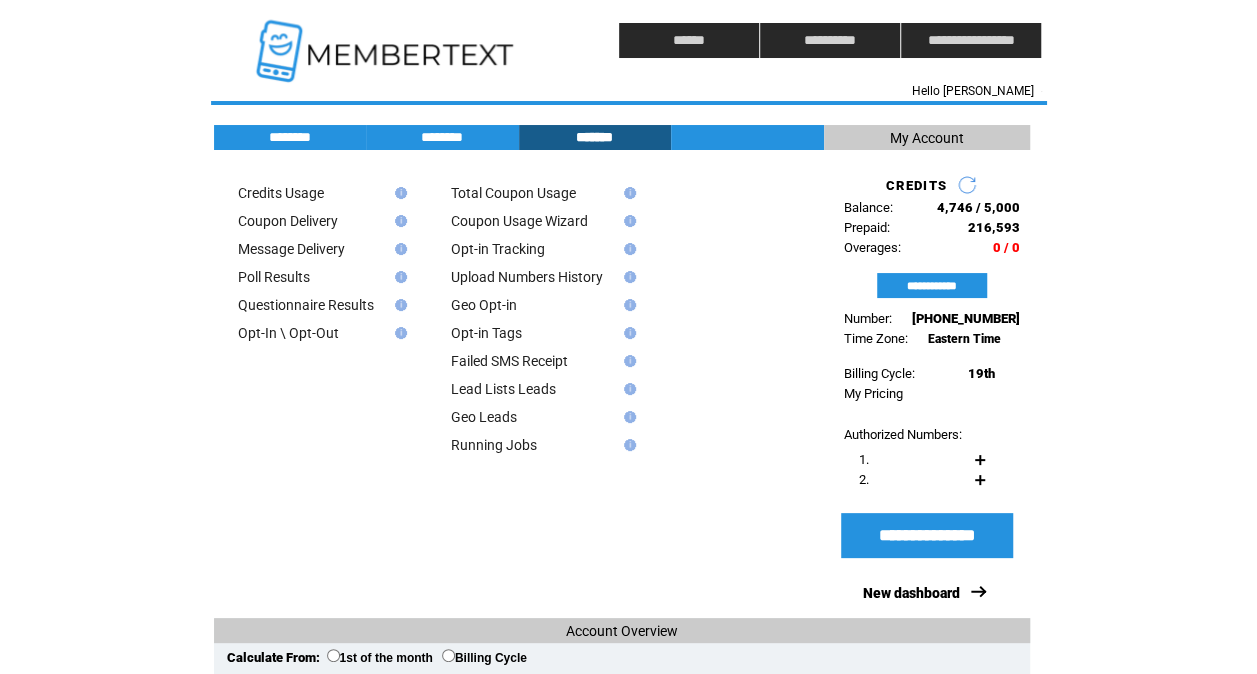 click on "**********" 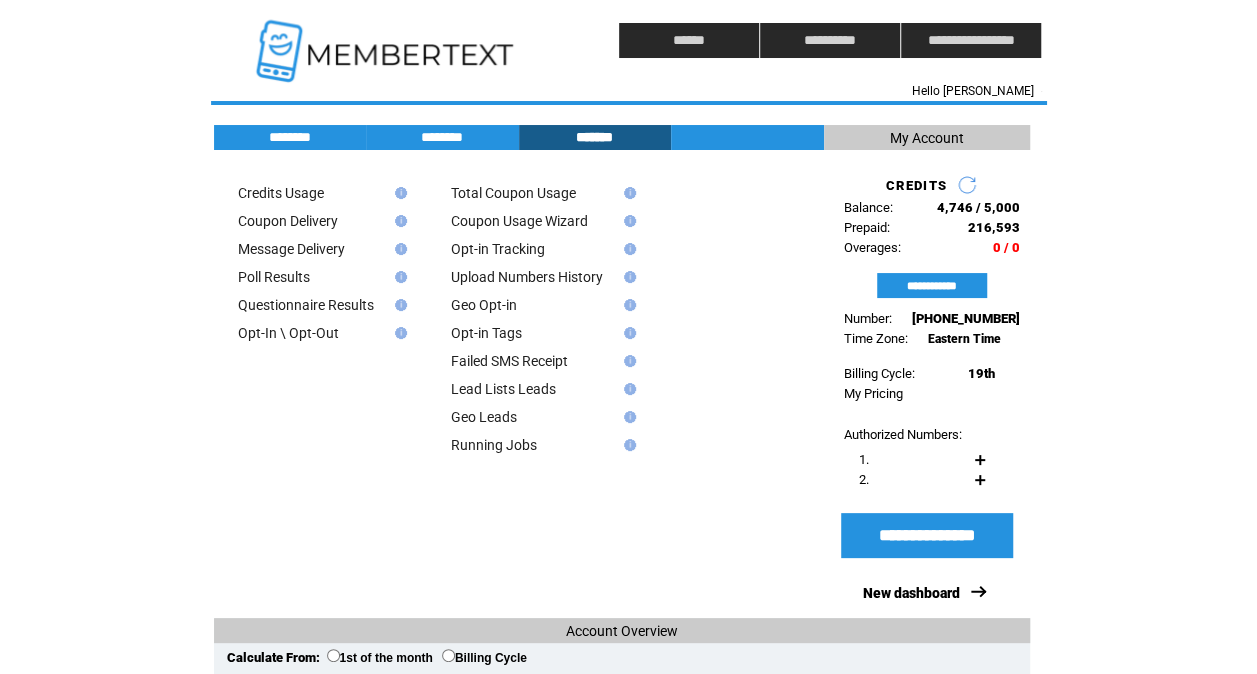 click on "**********" 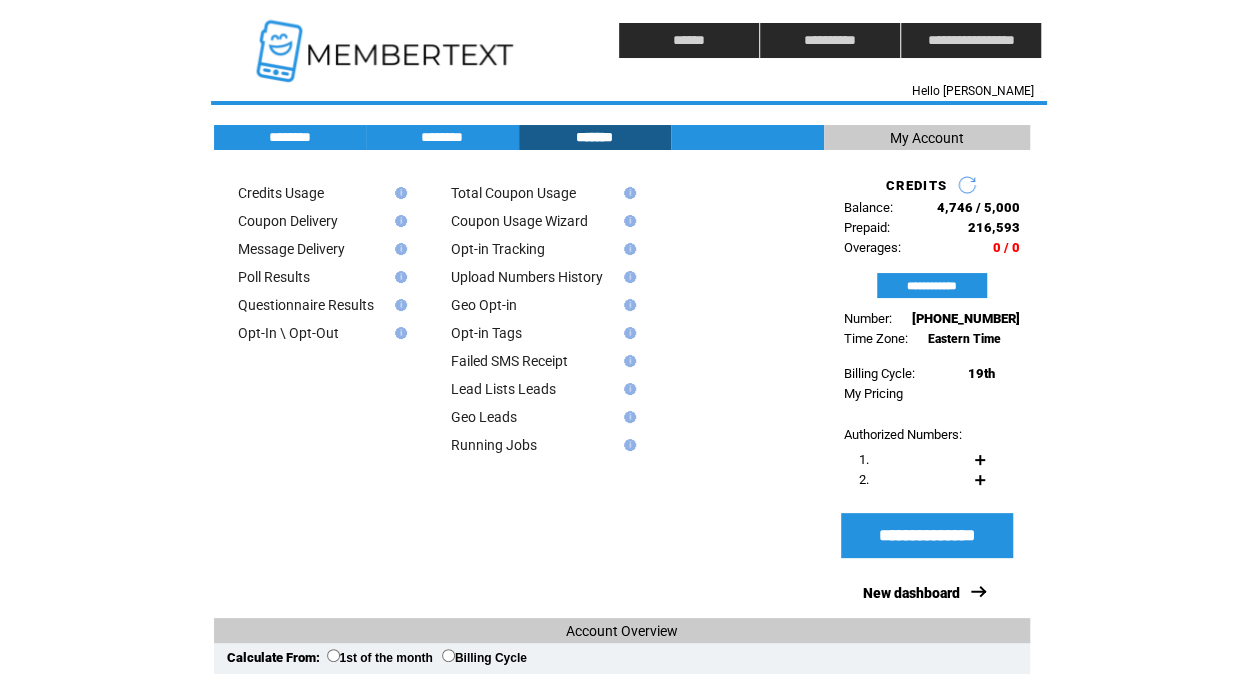 click at bounding box center (732, 325) 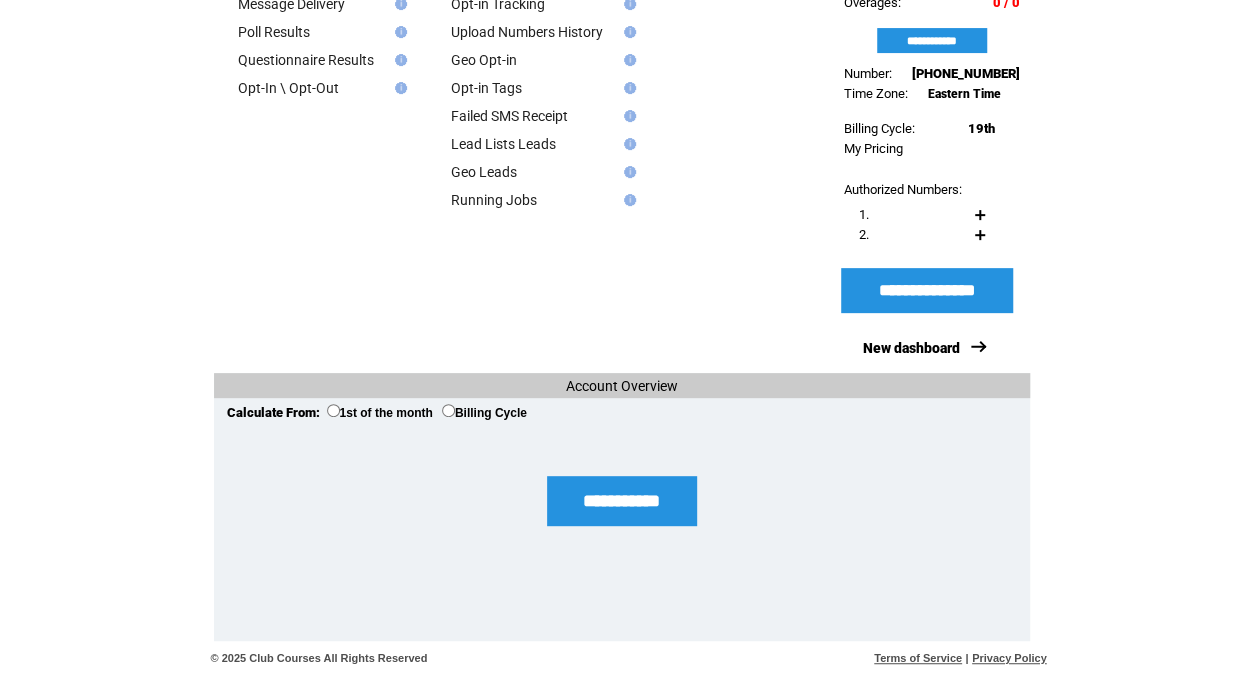 scroll, scrollTop: 0, scrollLeft: 0, axis: both 